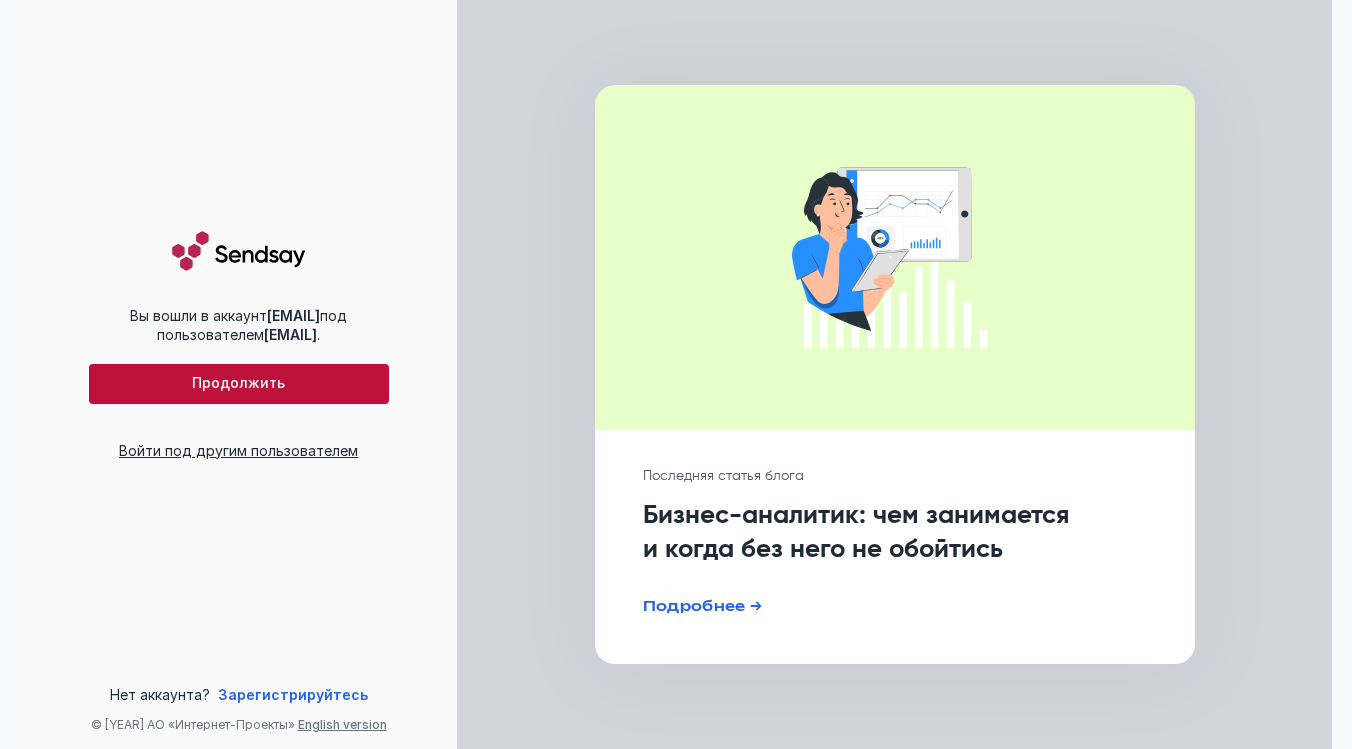 scroll, scrollTop: 0, scrollLeft: 0, axis: both 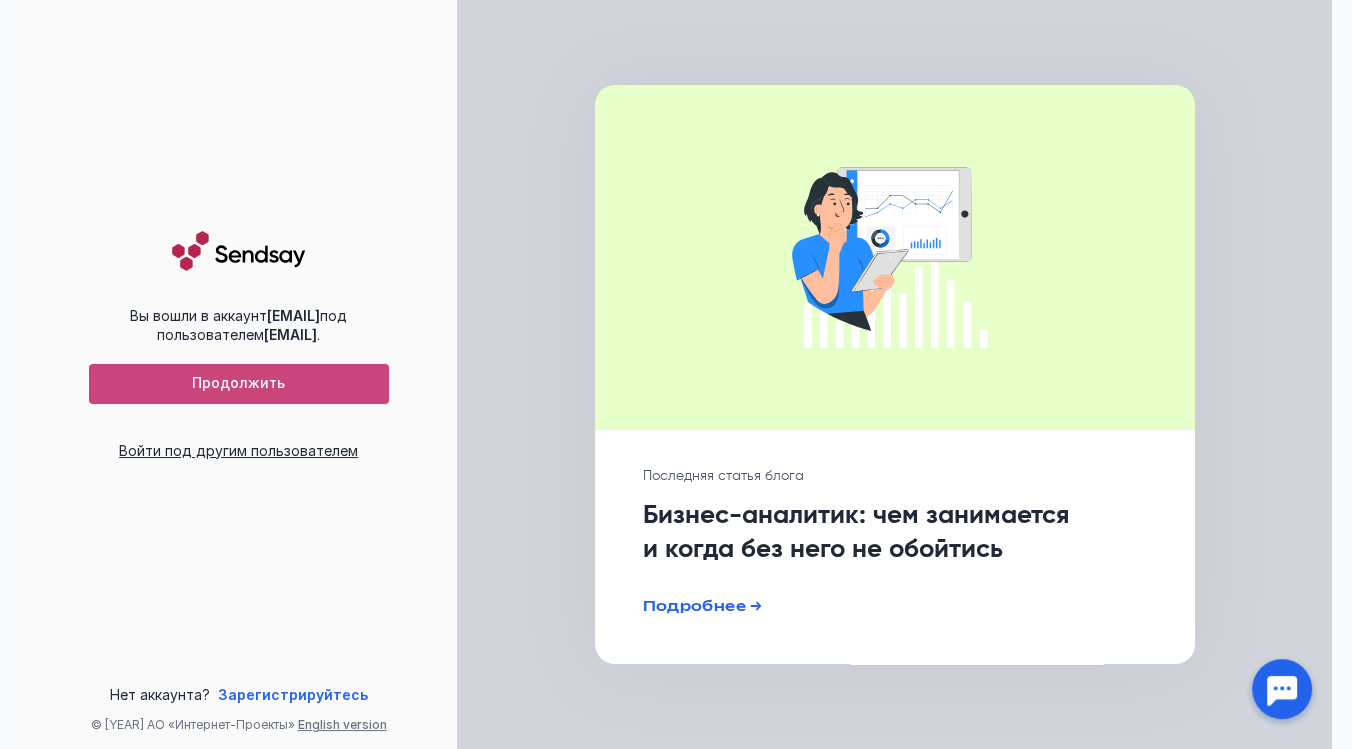 click on "Продолжить" at bounding box center (239, 384) 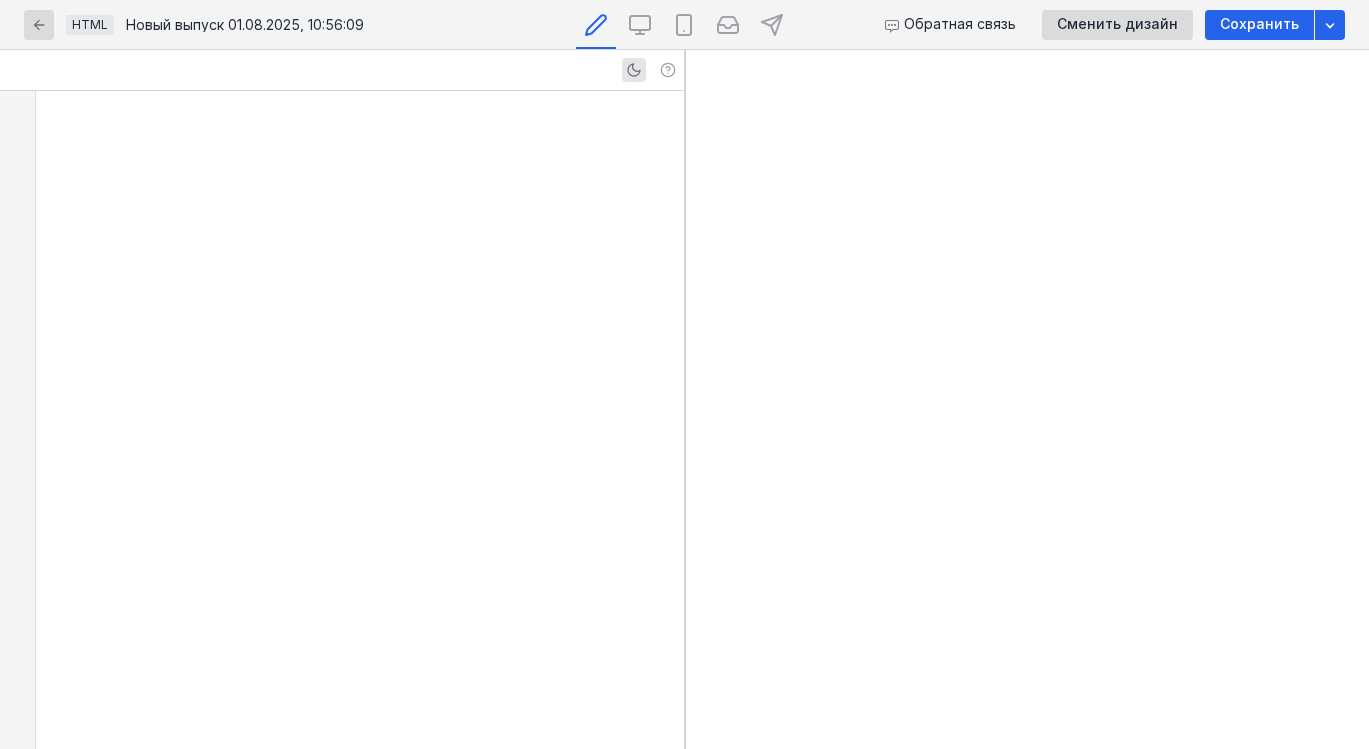 scroll, scrollTop: 405, scrollLeft: 0, axis: vertical 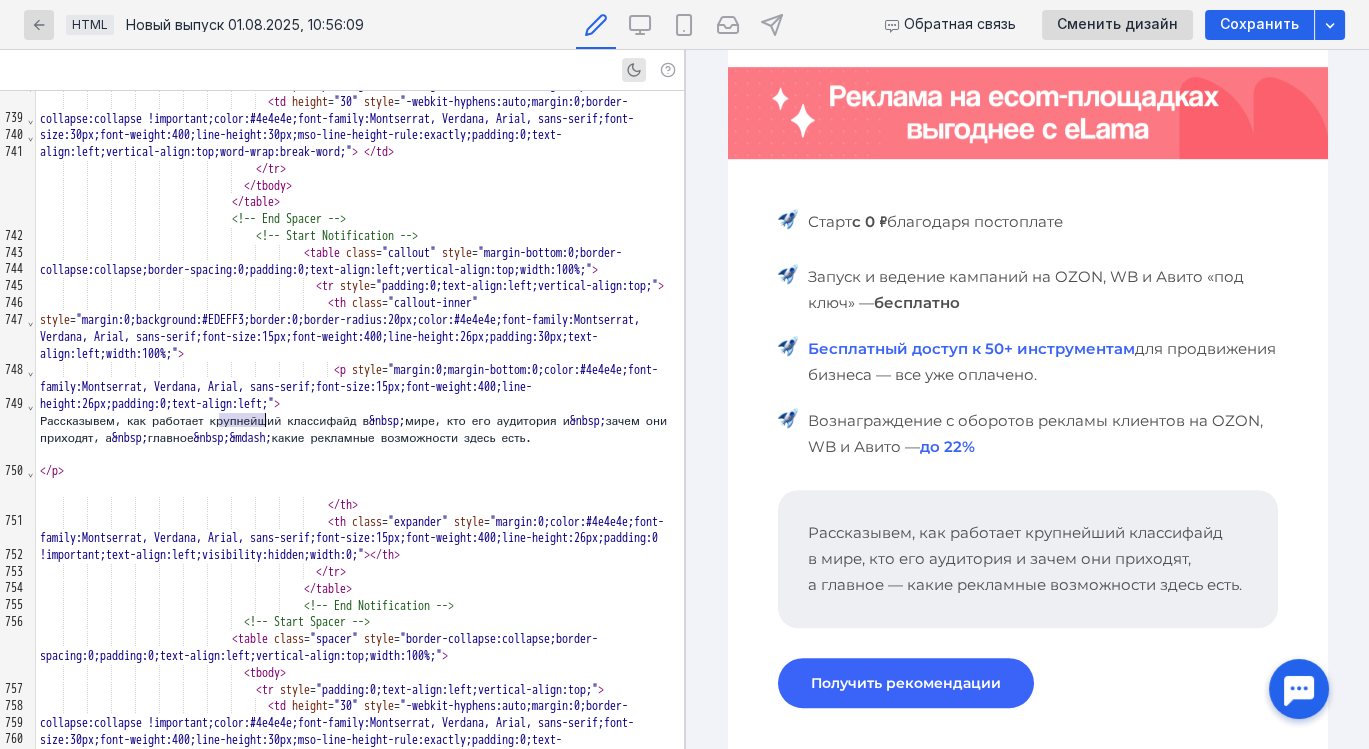 drag, startPoint x: 222, startPoint y: 414, endPoint x: 266, endPoint y: 417, distance: 44.102154 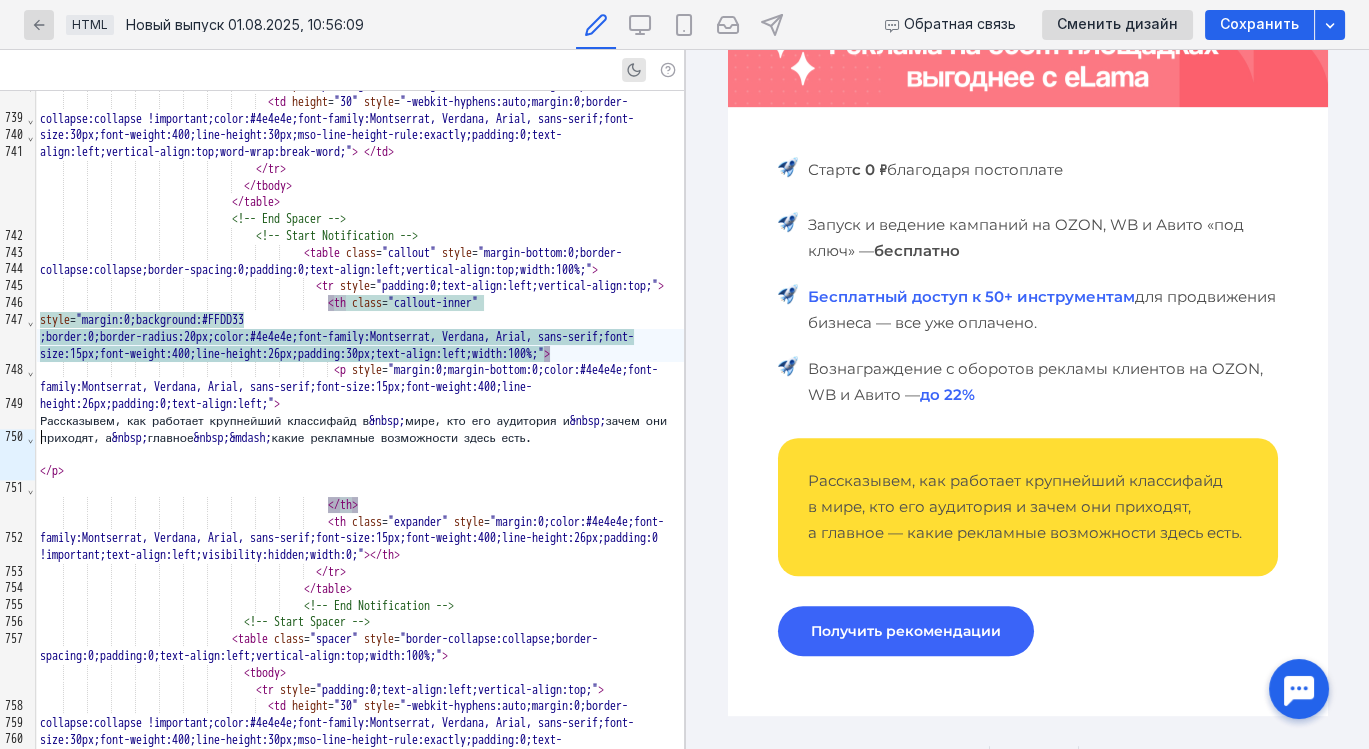 scroll, scrollTop: 1890, scrollLeft: 0, axis: vertical 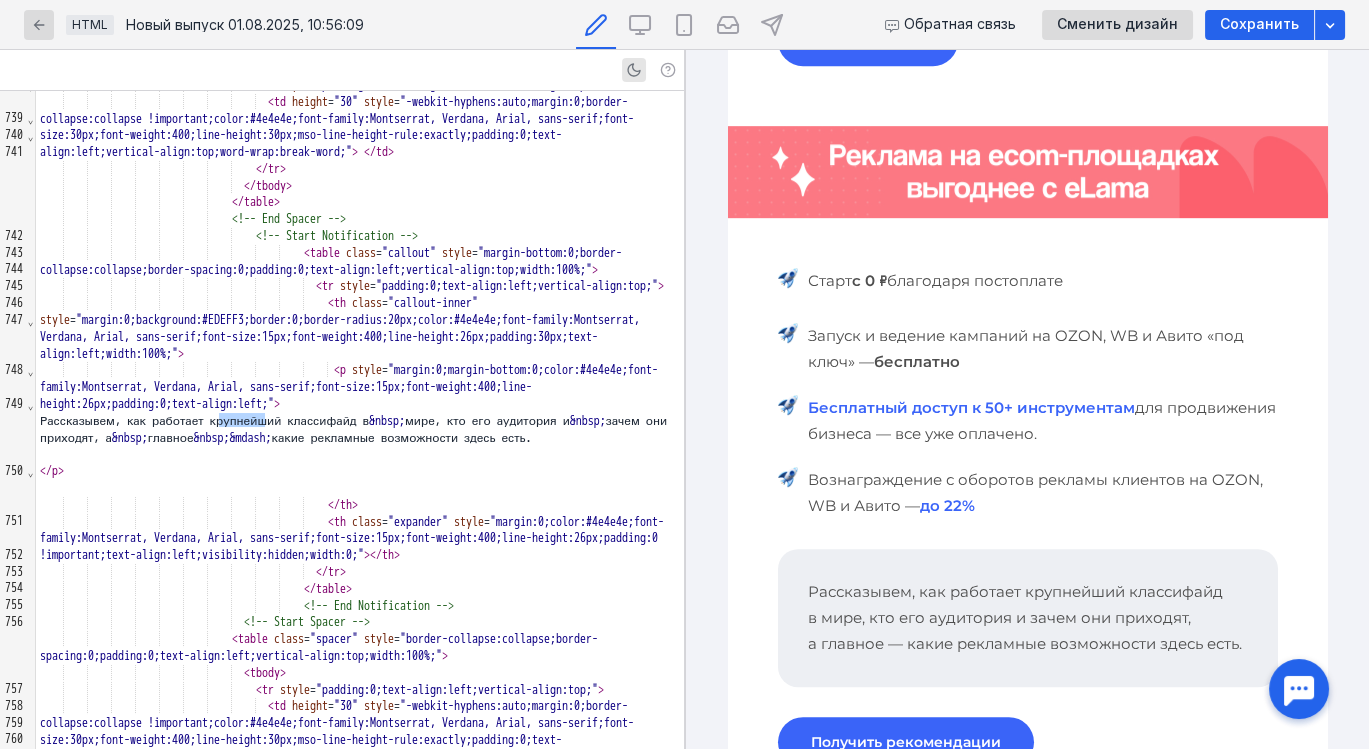 click on "Рассказывем, как работает крупнейший классифайд в мире, кто его аудитория и зачем они приходят, а главное — какие рекламные возможности здесь есть." at bounding box center [1027, 618] 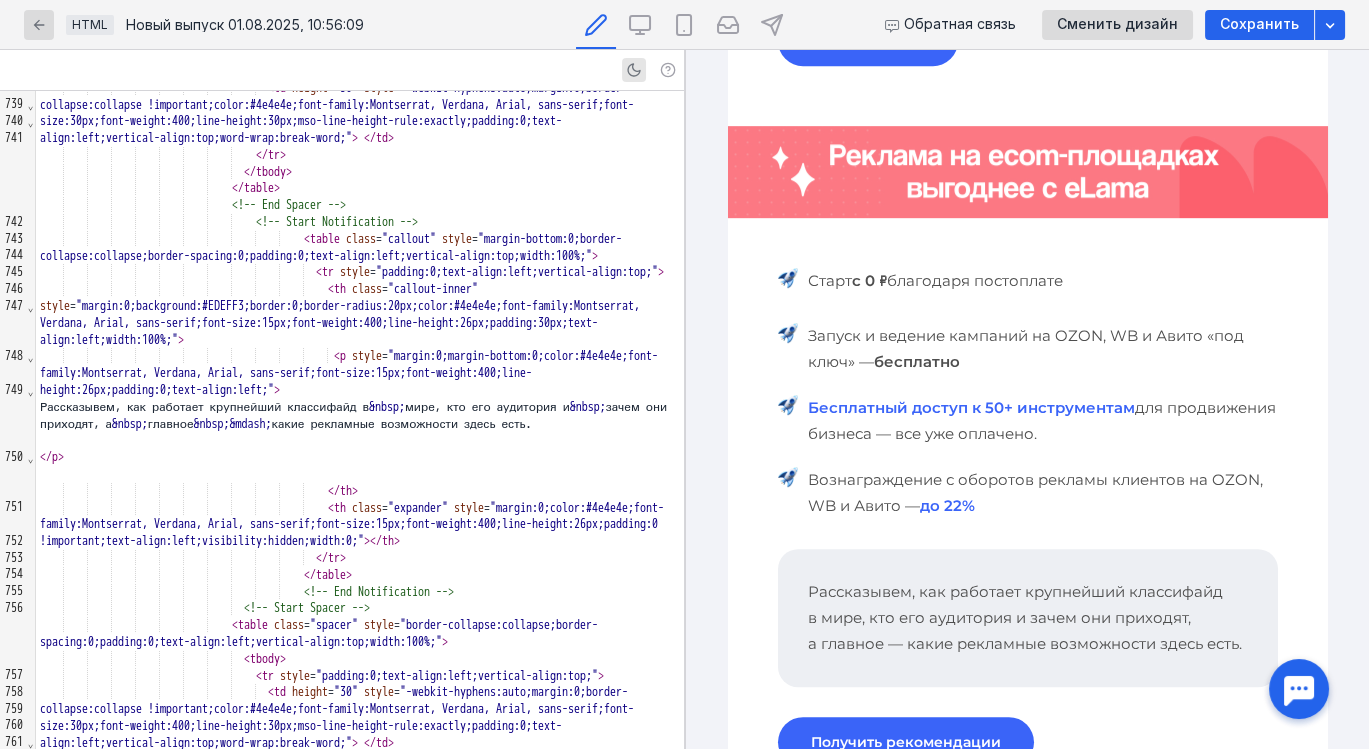 scroll, scrollTop: 17255, scrollLeft: 0, axis: vertical 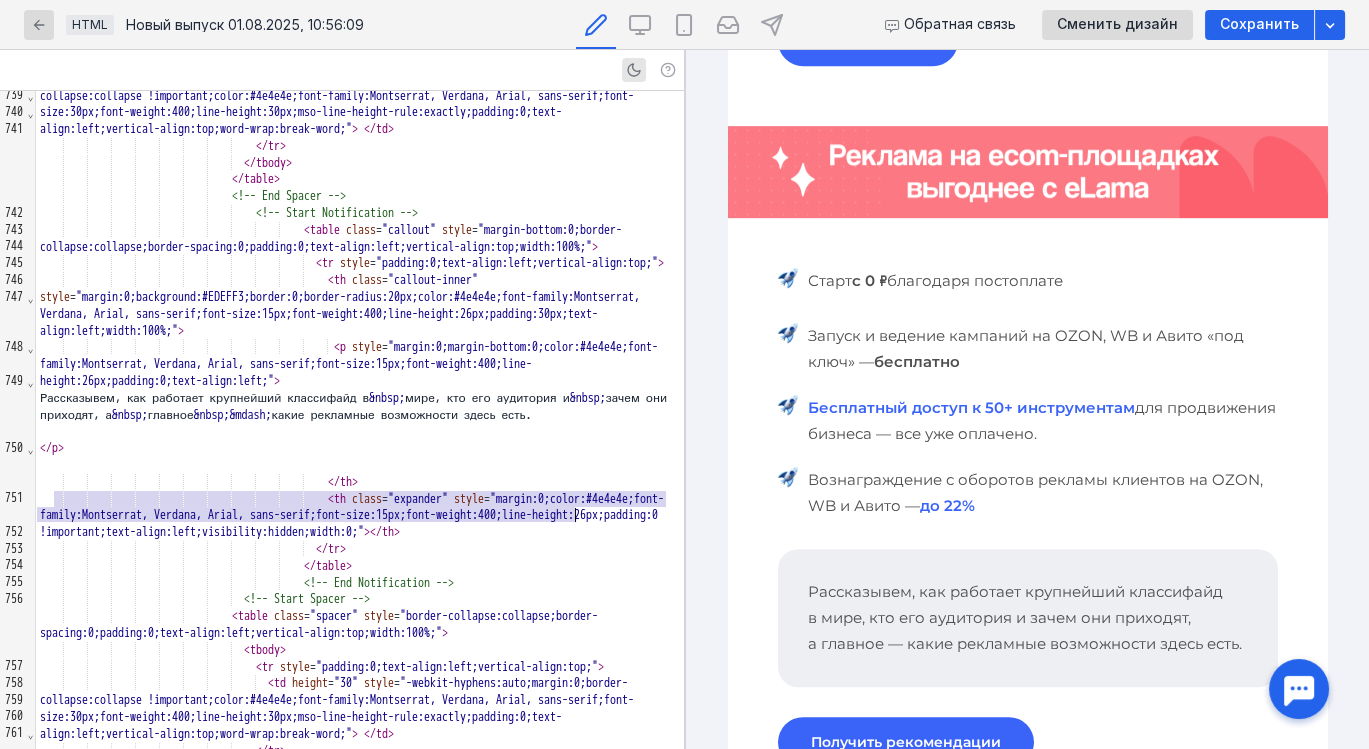 drag, startPoint x: 53, startPoint y: 499, endPoint x: 592, endPoint y: 515, distance: 539.2374 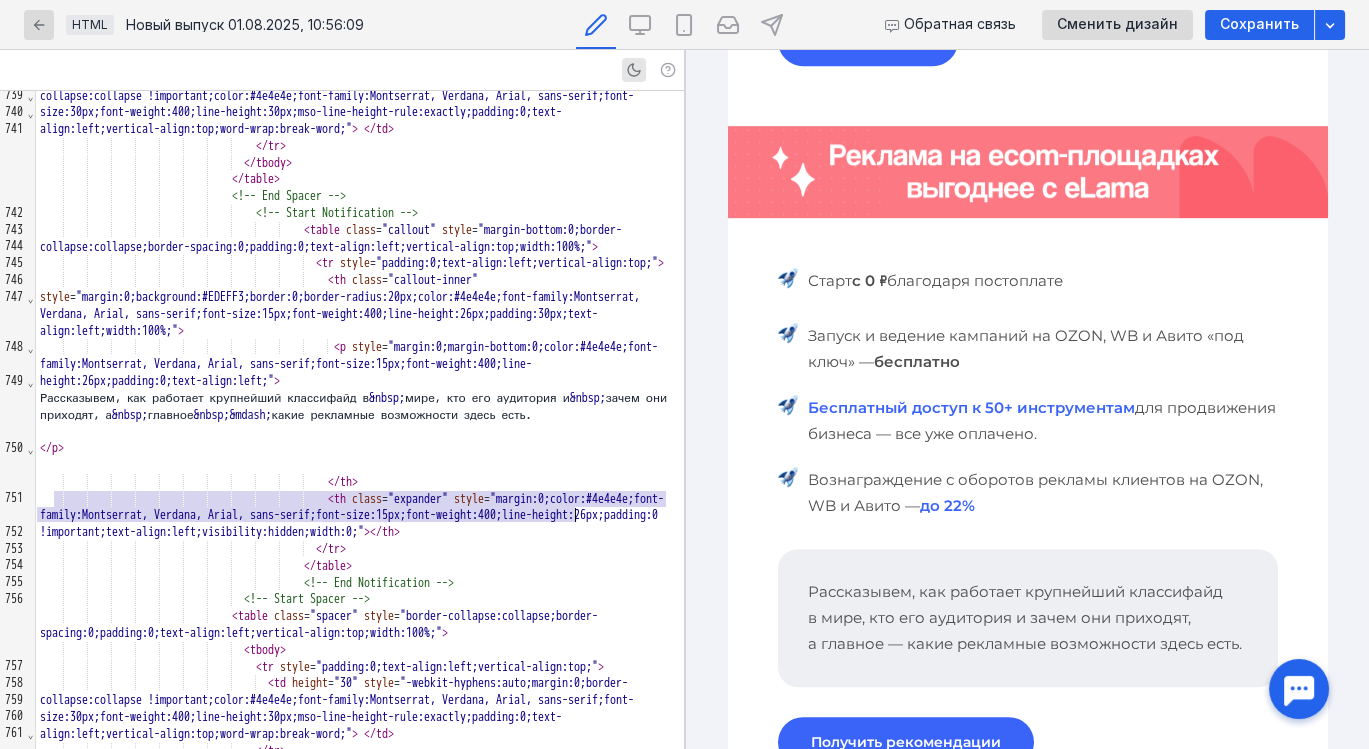 click on "Рассказывем, как работает крупнейший классифайд в &nbsp; мире, кто его аудитория и &nbsp; зачем они приходят, а &nbsp; главное &nbsp; &mdash;  какие рекламные возможности здесь есть." at bounding box center [360, 407] 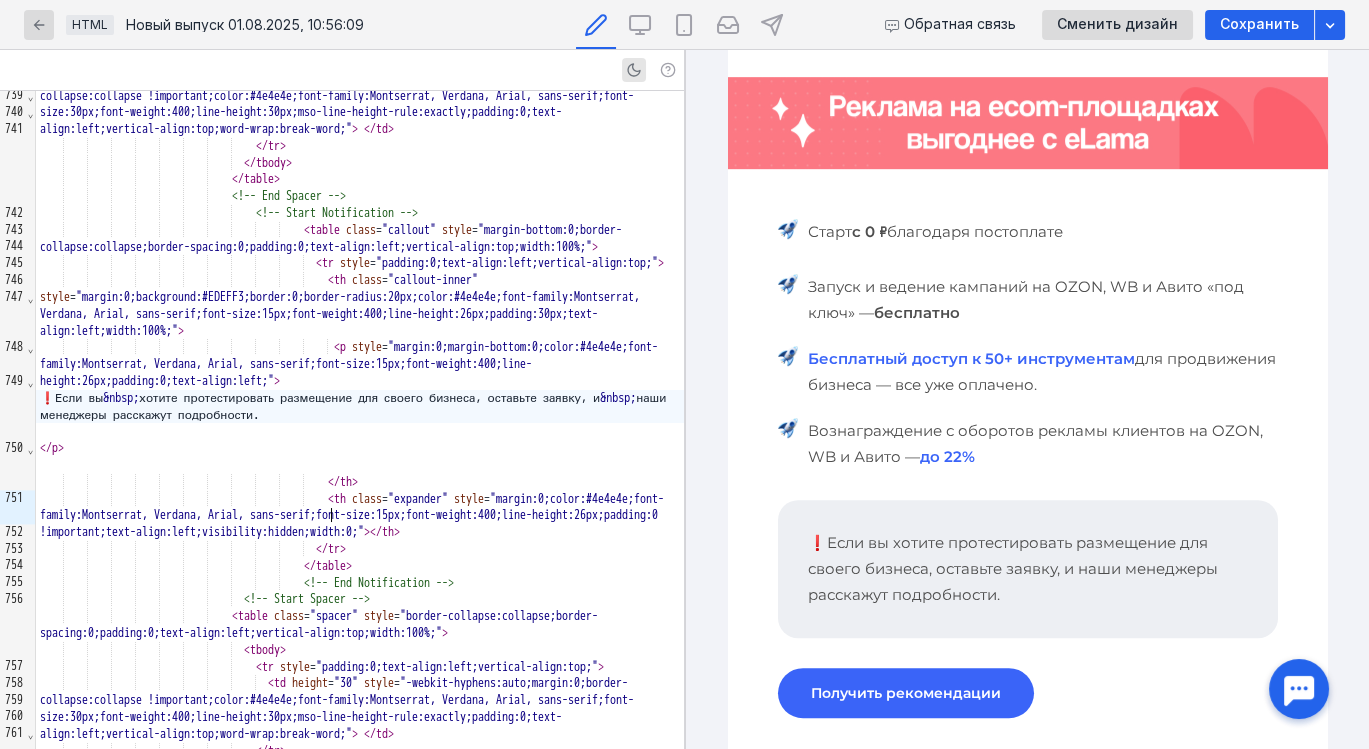 scroll, scrollTop: 1831, scrollLeft: 0, axis: vertical 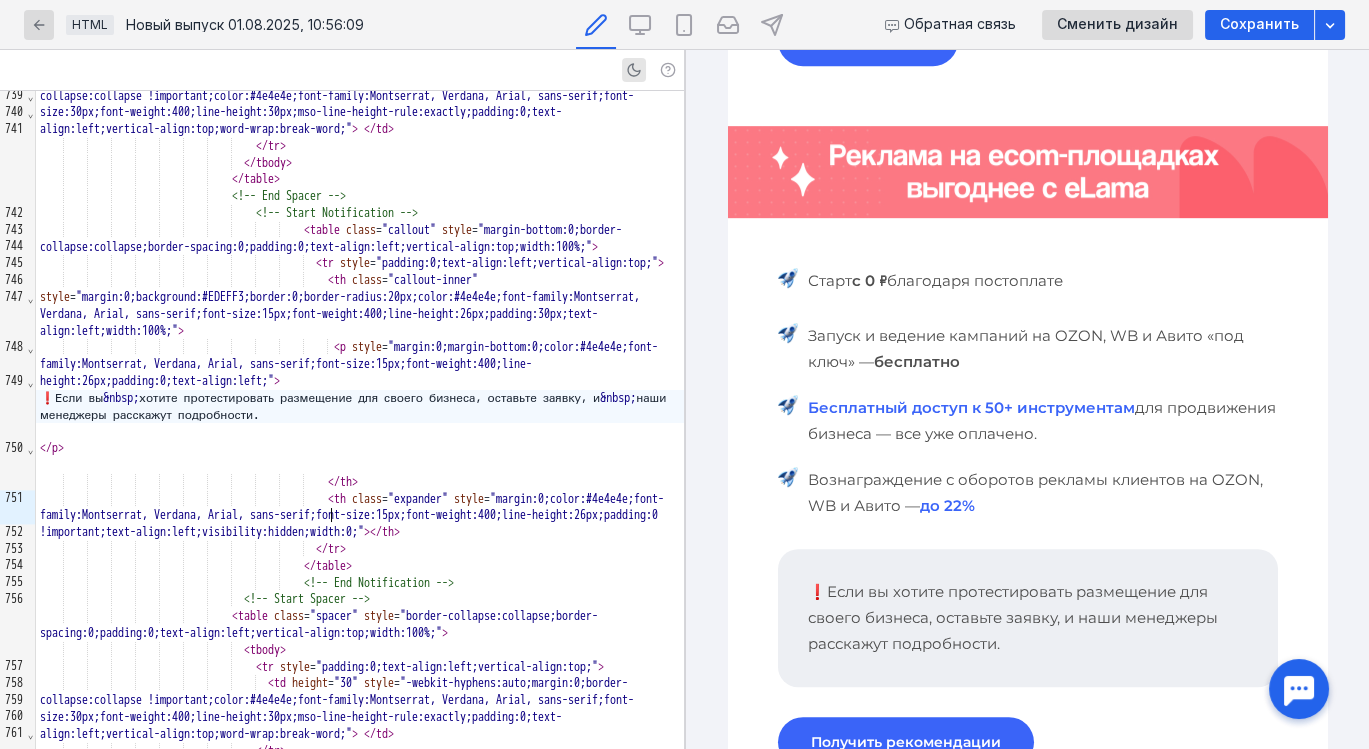 click on "до 22%" at bounding box center [946, 505] 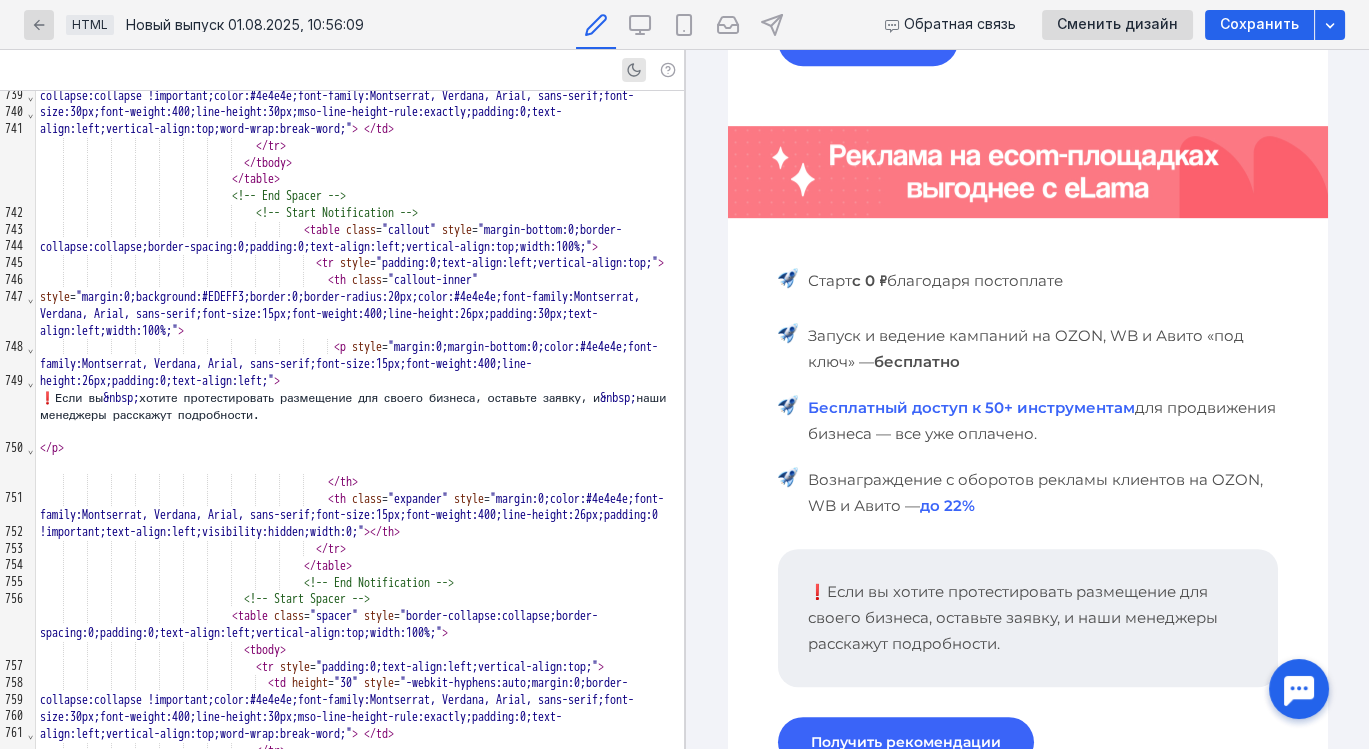 scroll, scrollTop: 16745, scrollLeft: 0, axis: vertical 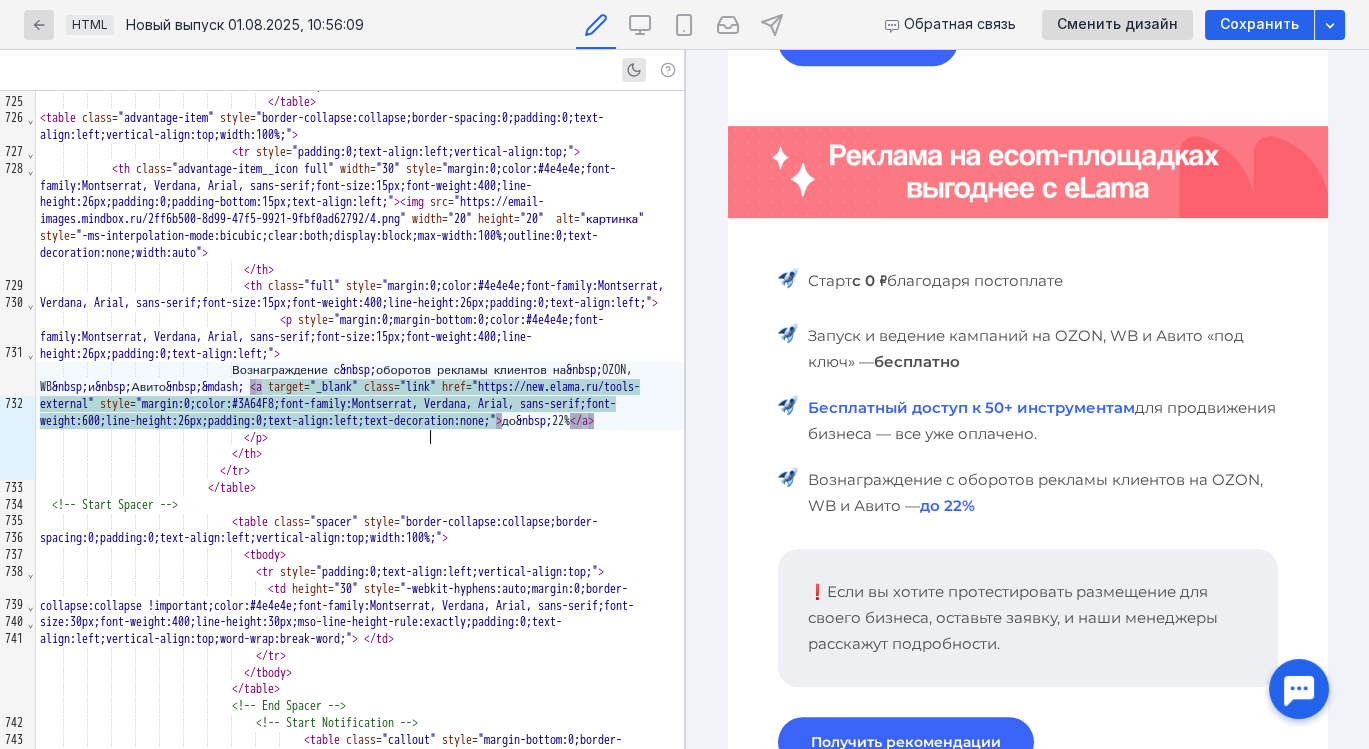 click on "<" at bounding box center [253, 387] 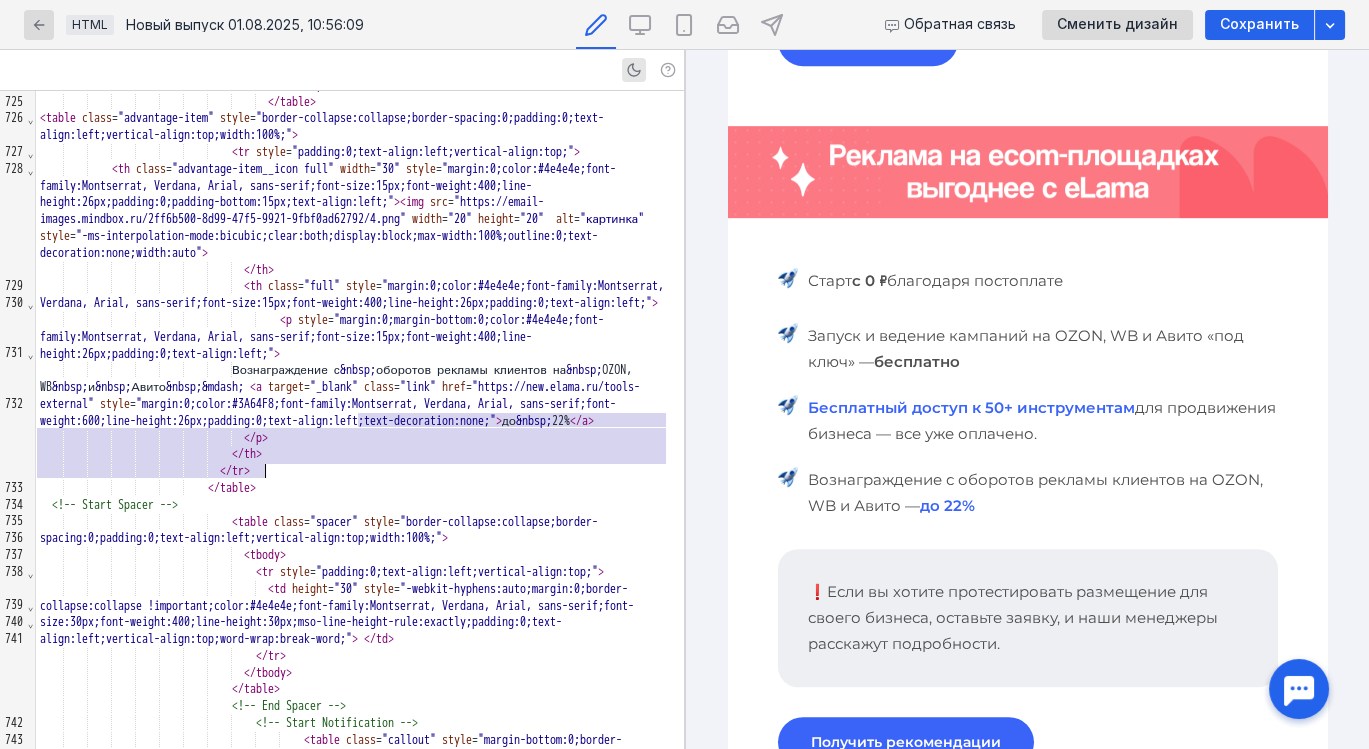 drag, startPoint x: 362, startPoint y: 425, endPoint x: 263, endPoint y: 474, distance: 110.46266 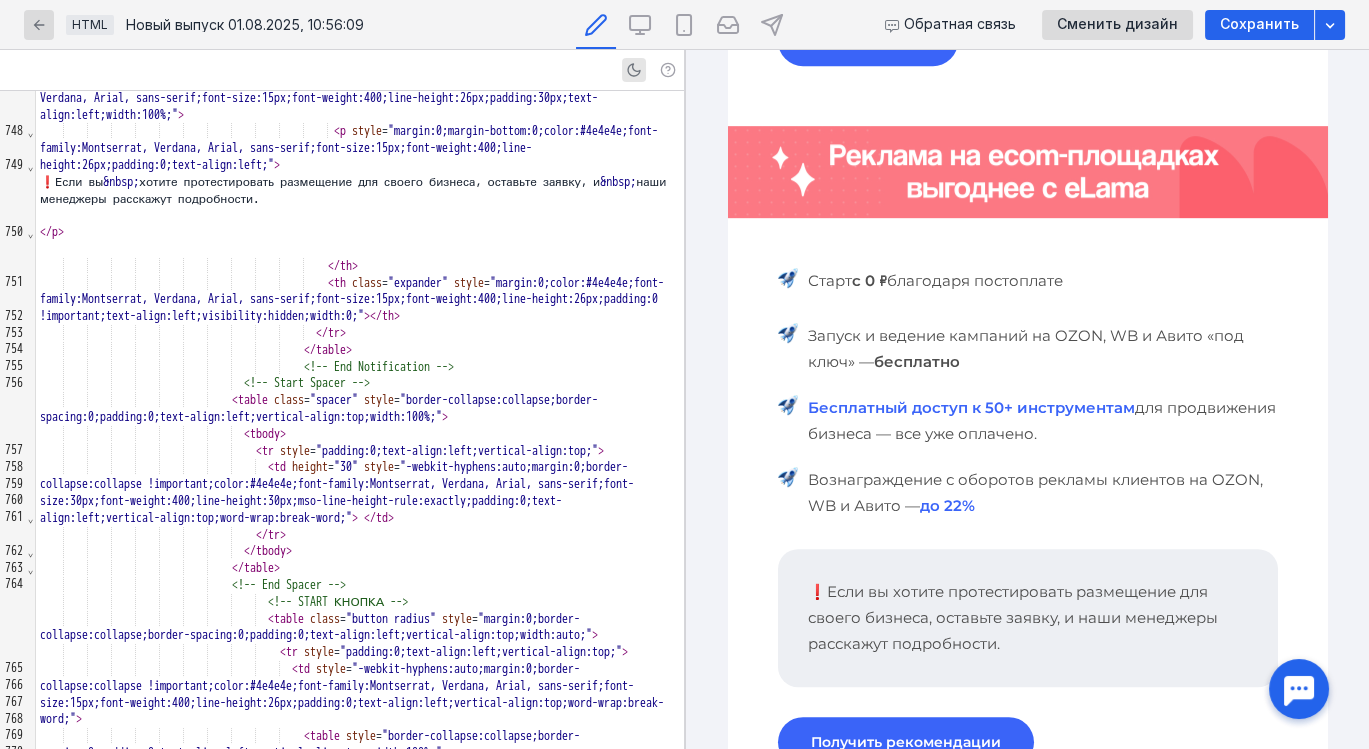 scroll, scrollTop: 17457, scrollLeft: 0, axis: vertical 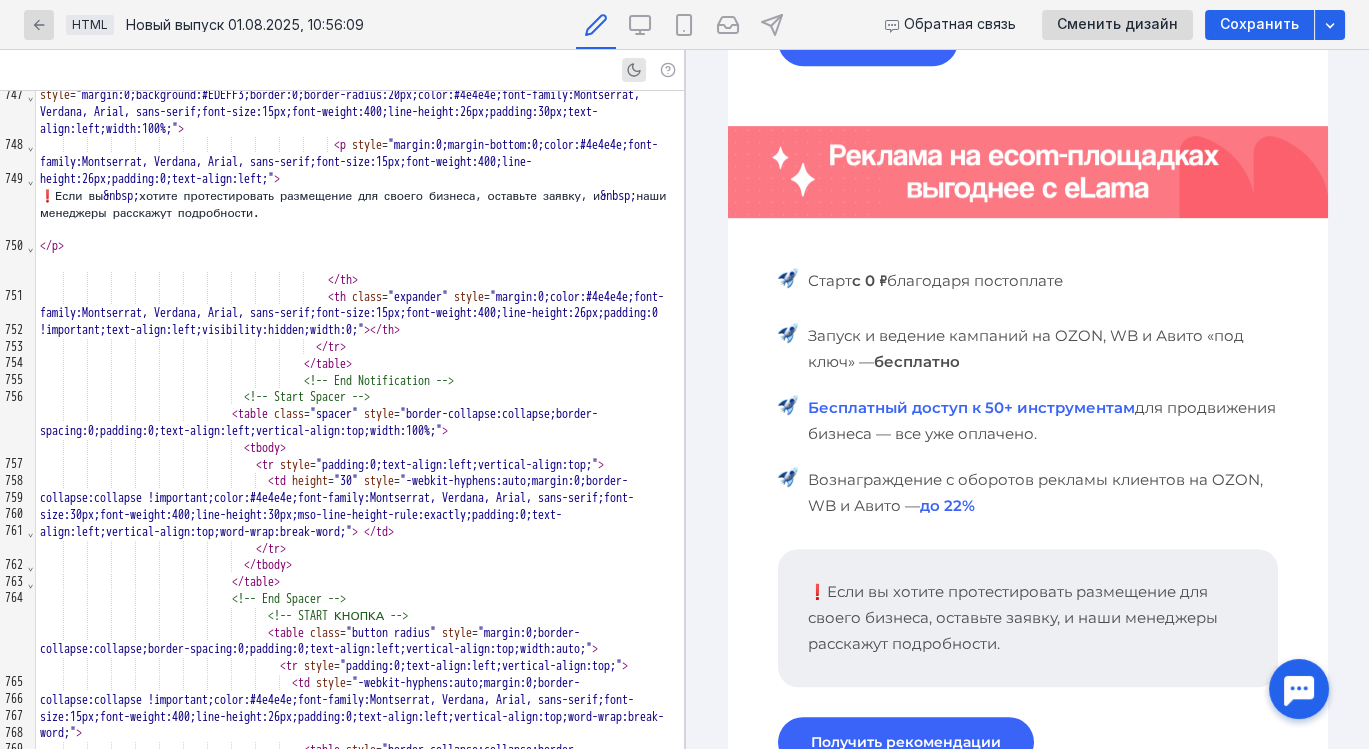 click on "❗Если вы &nbsp; хотите протестировать размещение для своего бизнеса, оставьте заявку, и &nbsp; наши менеджеры расскажут подробности." at bounding box center (360, 205) 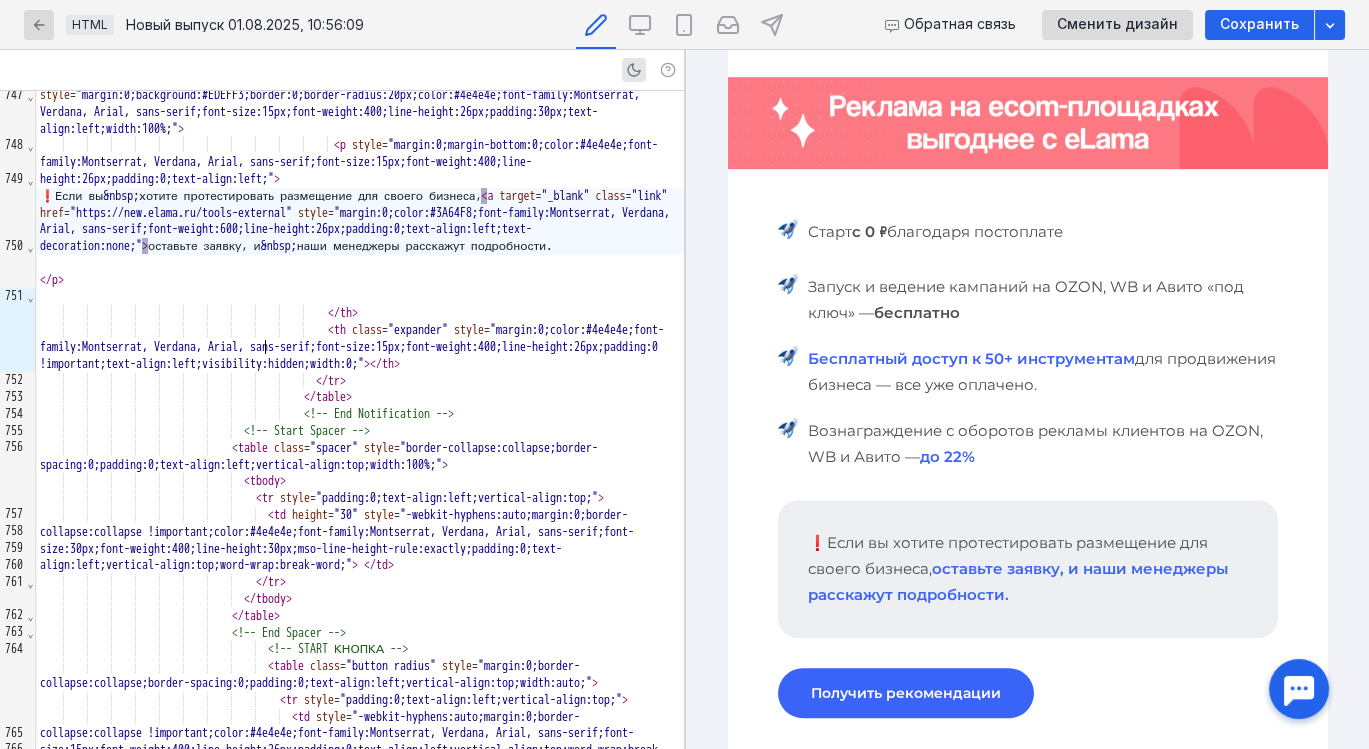 scroll, scrollTop: 1831, scrollLeft: 0, axis: vertical 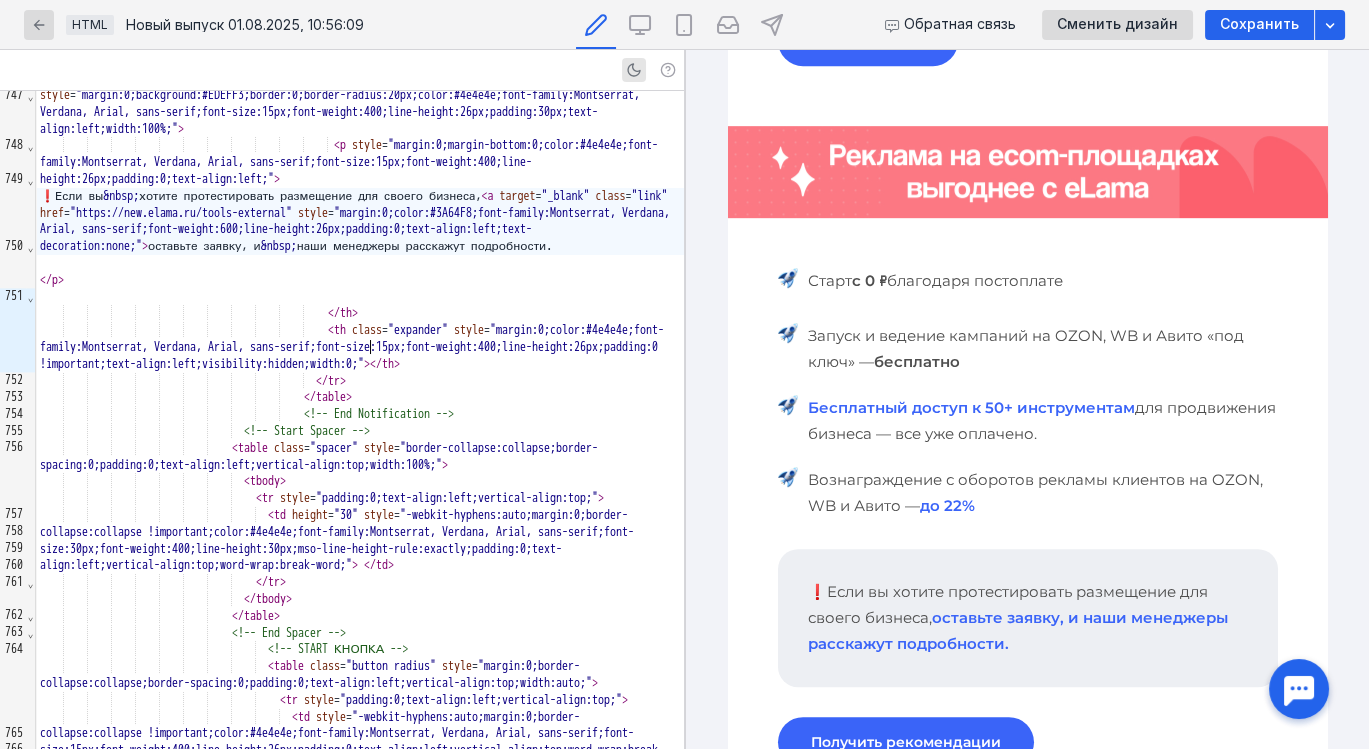 click on "❗Если вы &nbsp; хотите протестировать размещение для своего бизнеса,  < a   target = "_blank"   class = "link"   href = "https://new.elama.ru/tools-external"   style = "margin:0;color:#3A64F8;font-family:Montserrat, Verdana, Arial, sans-serif;font-weight:600;line-height:26px;padding:0;text-align:left;text-decoration:none;" > оставьте заявку, и &nbsp; наши менеджеры расскажут подробности." at bounding box center (360, 221) 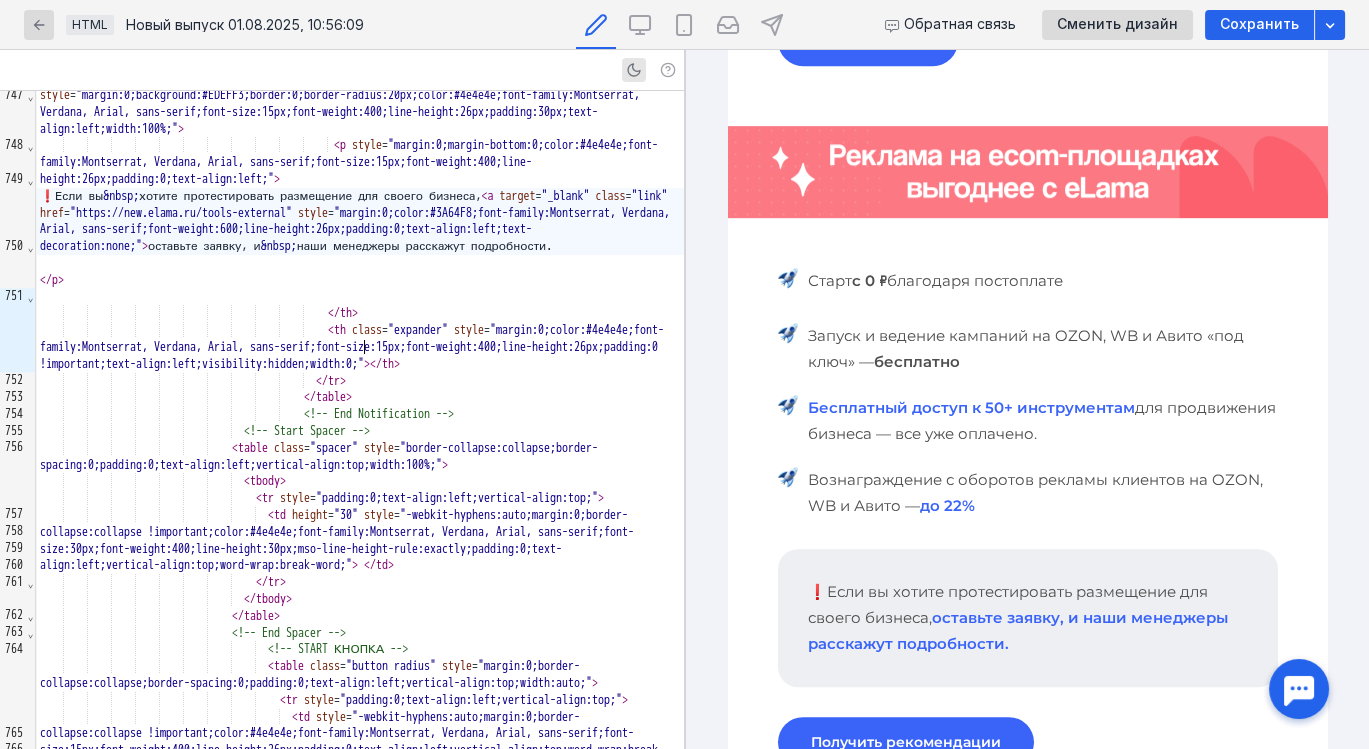 type 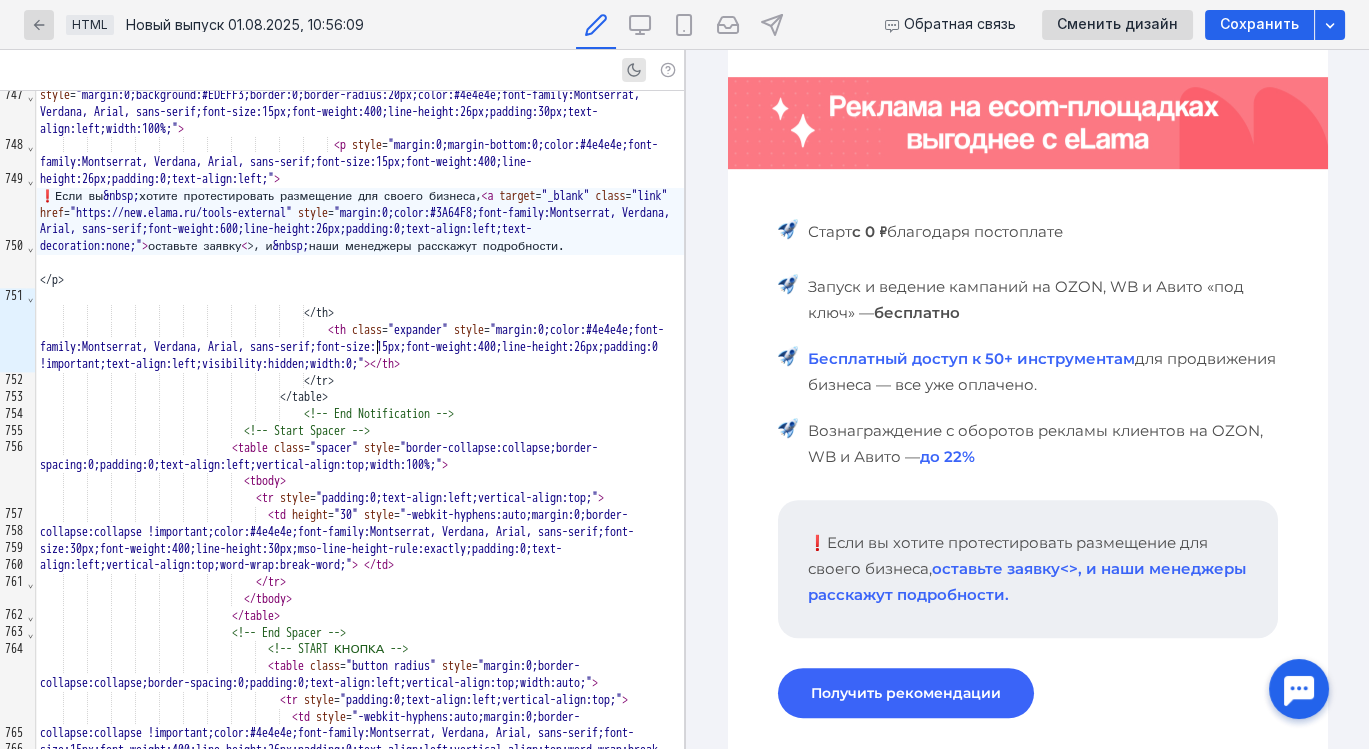 scroll, scrollTop: 1831, scrollLeft: 0, axis: vertical 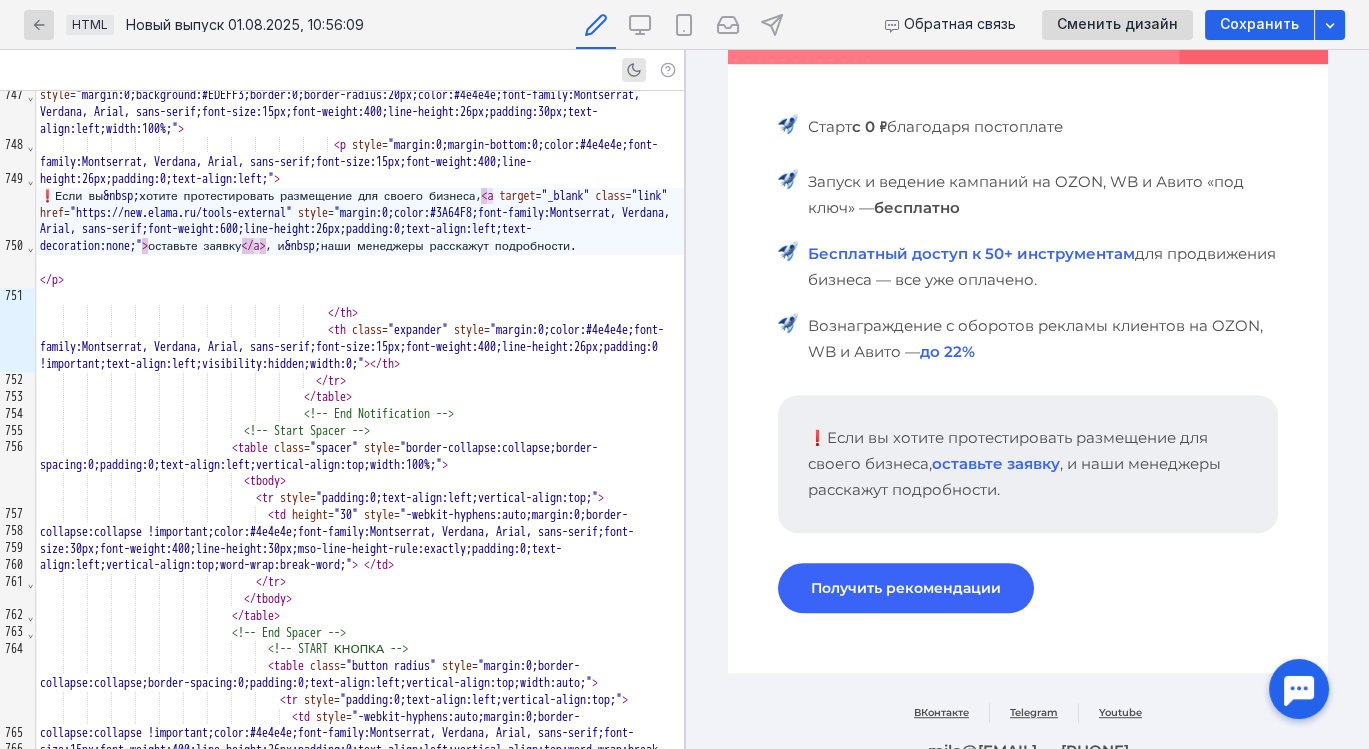click on "Получить рекомендации" at bounding box center [905, 588] 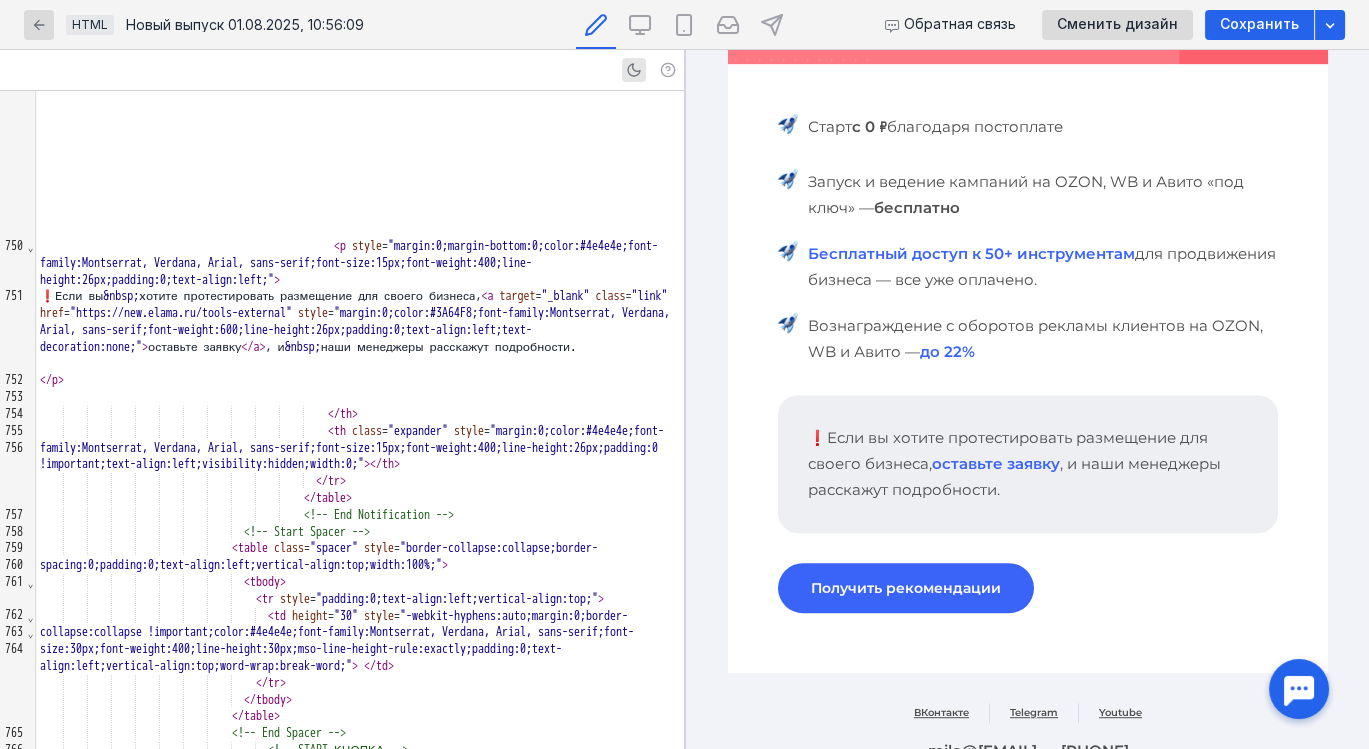 scroll, scrollTop: 18139, scrollLeft: 0, axis: vertical 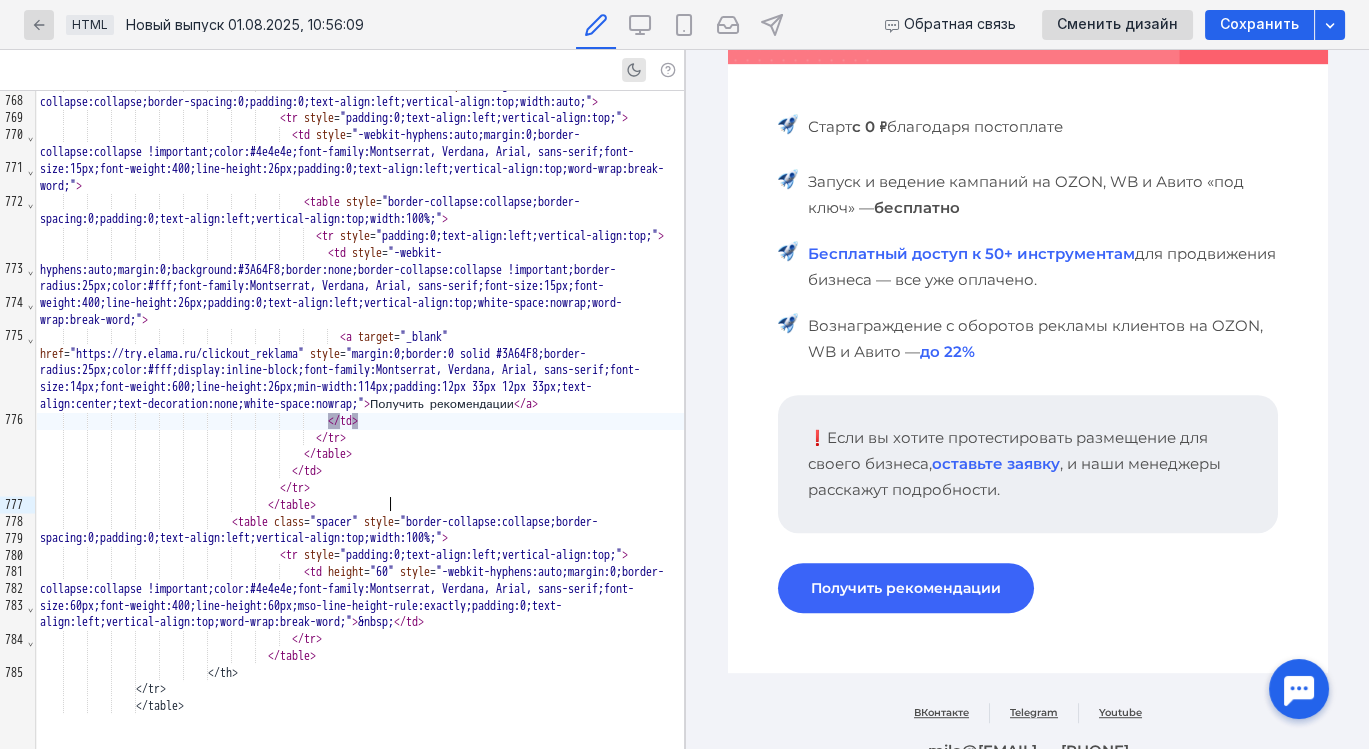 click on "</ td >" at bounding box center (360, 421) 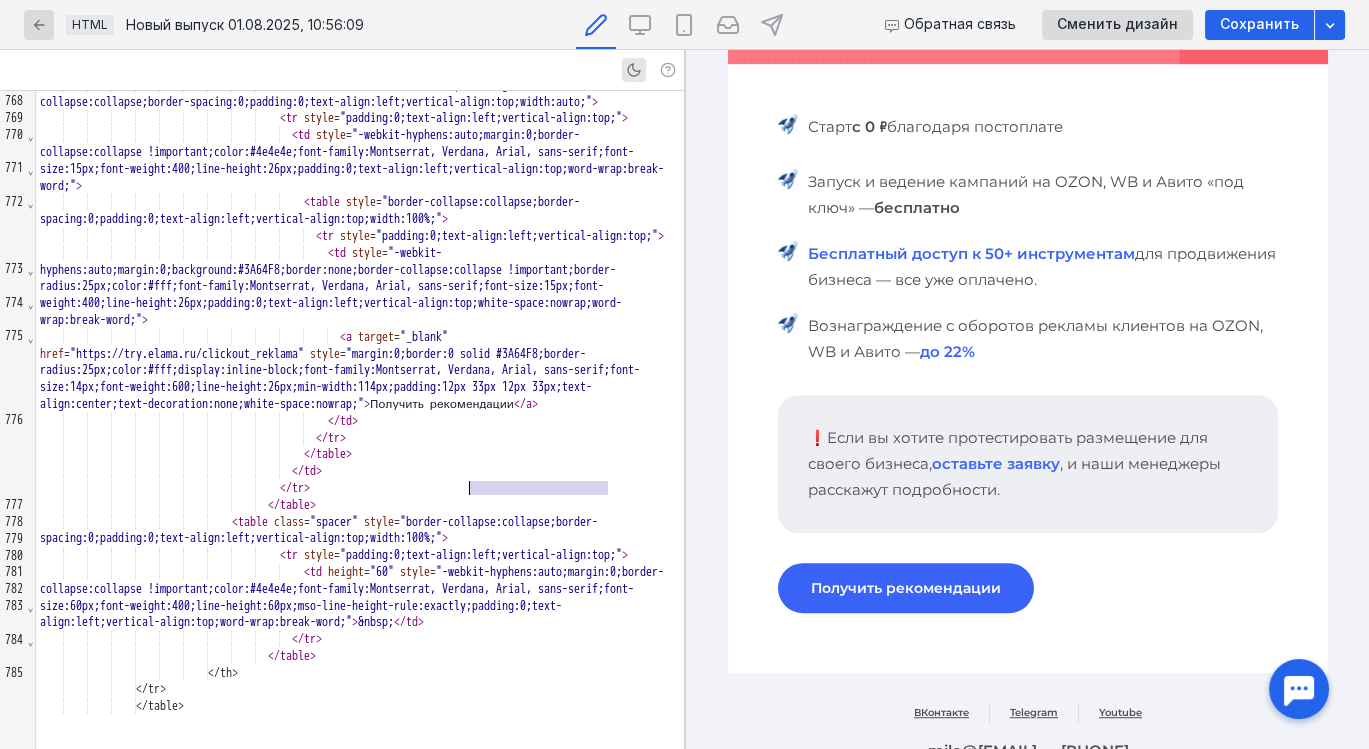 drag, startPoint x: 605, startPoint y: 487, endPoint x: 471, endPoint y: 480, distance: 134.18271 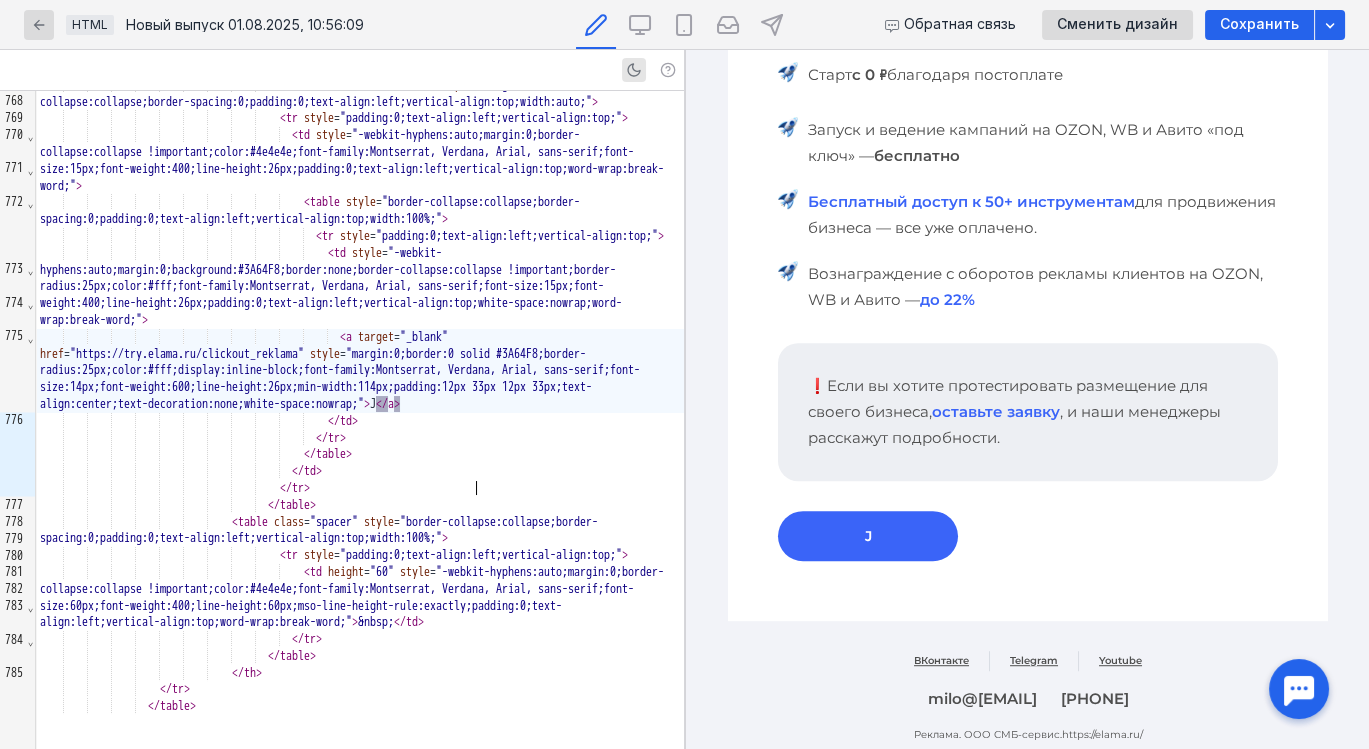 scroll, scrollTop: 0, scrollLeft: 0, axis: both 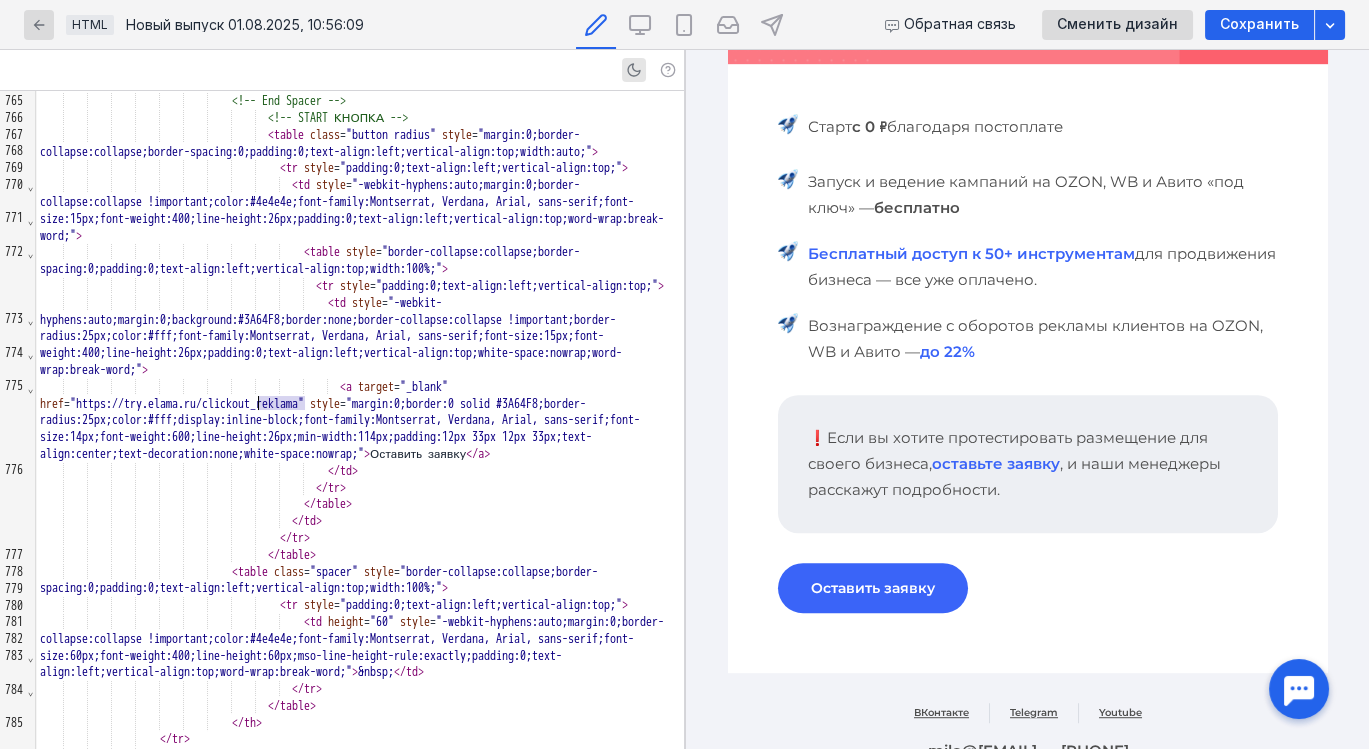 drag, startPoint x: 302, startPoint y: 402, endPoint x: 257, endPoint y: 400, distance: 45.044422 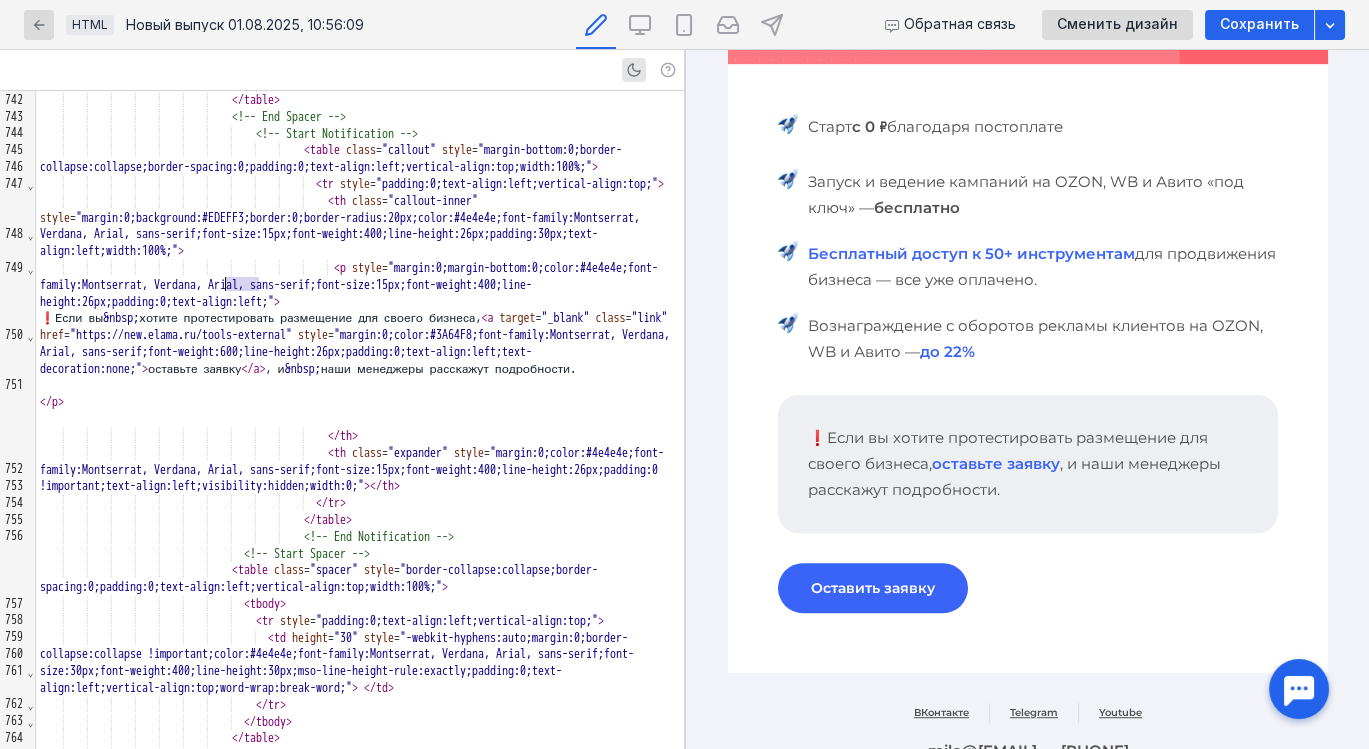 drag, startPoint x: 262, startPoint y: 285, endPoint x: 226, endPoint y: 285, distance: 36 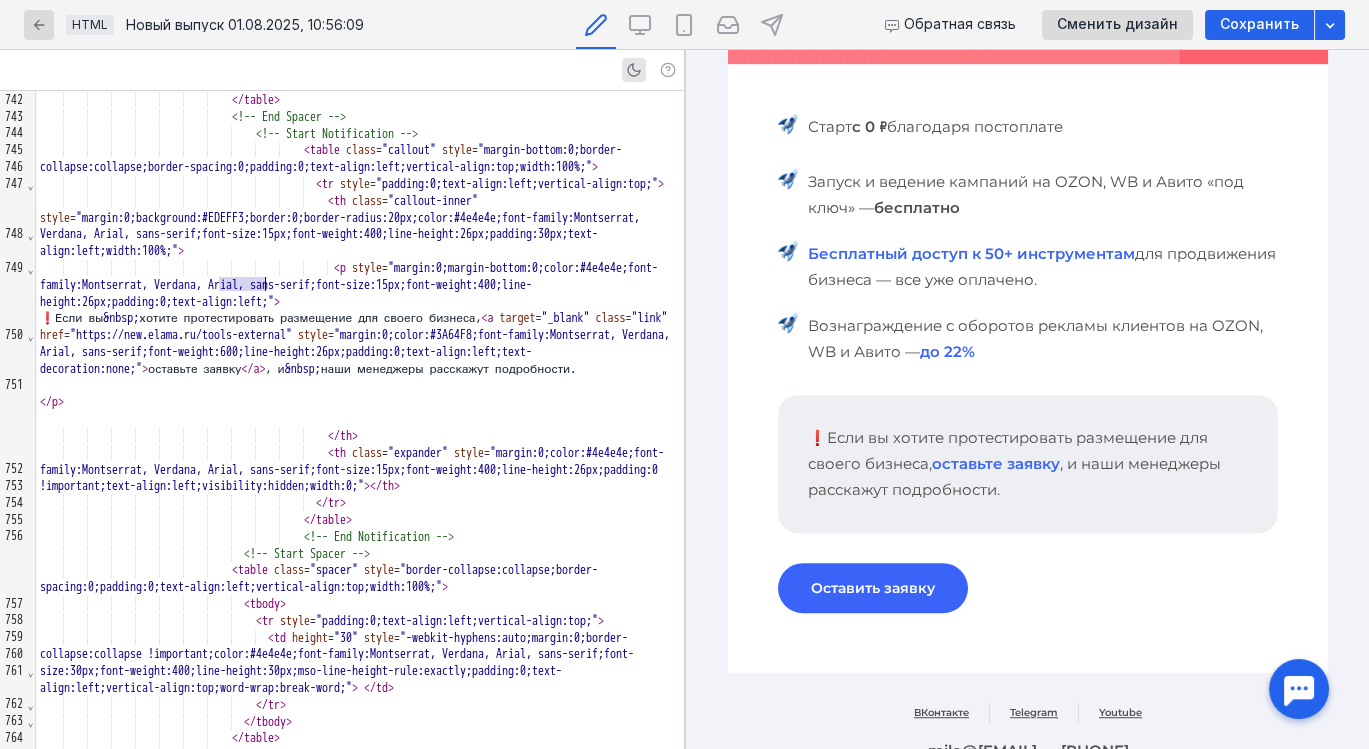 drag, startPoint x: 222, startPoint y: 283, endPoint x: 263, endPoint y: 280, distance: 41.109608 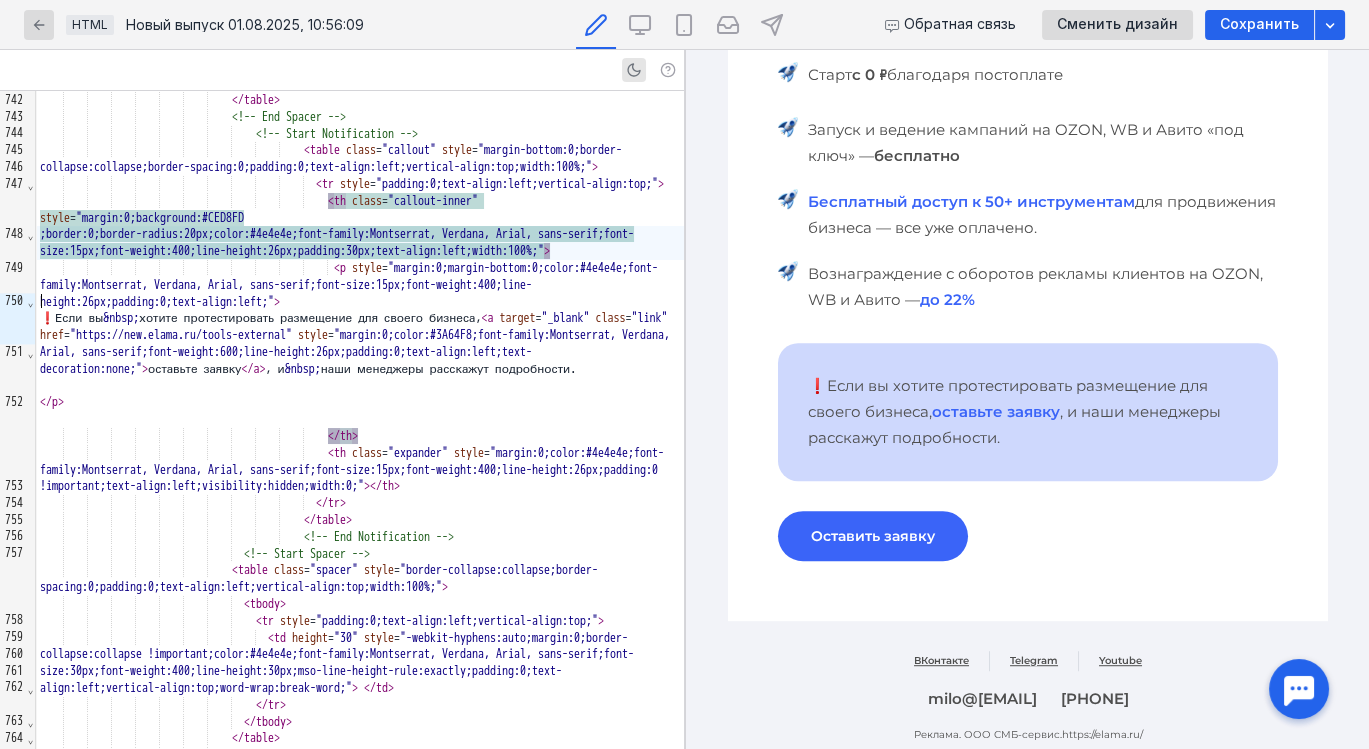 scroll, scrollTop: 1985, scrollLeft: 0, axis: vertical 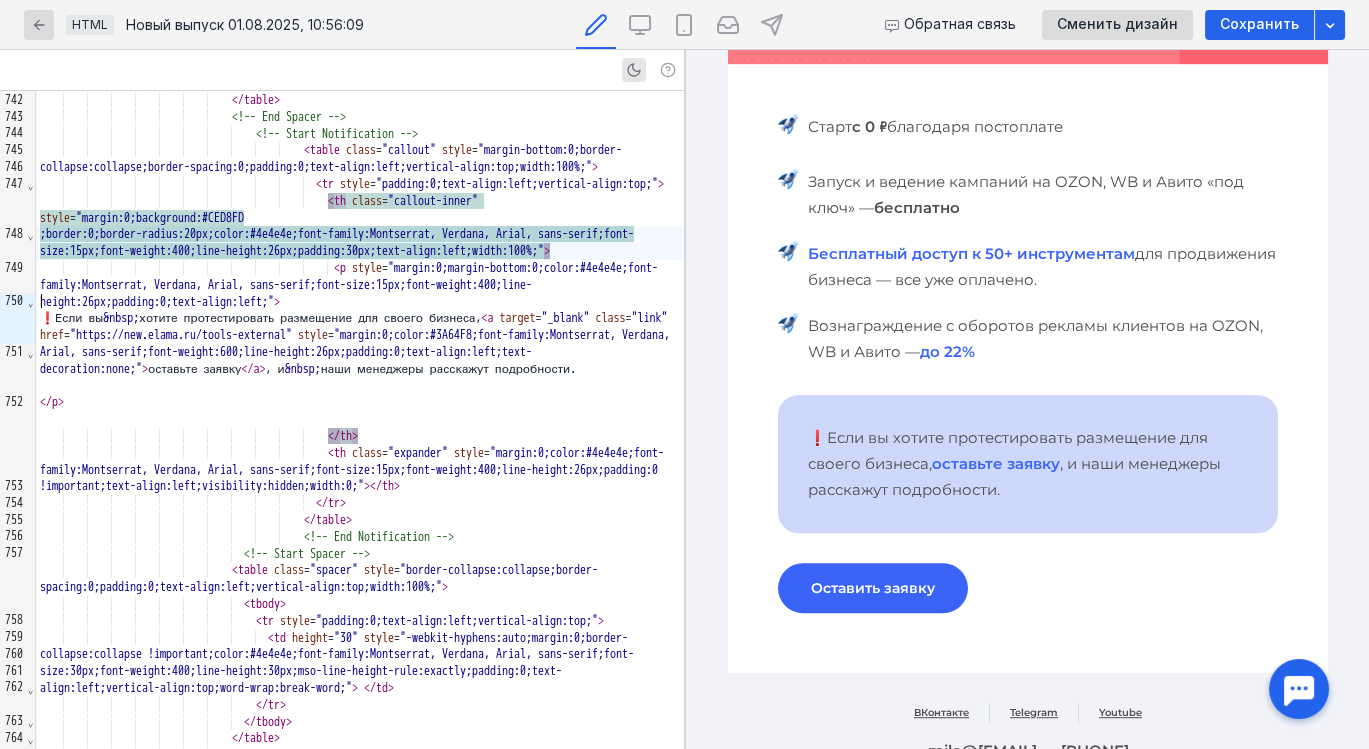 click on "< p   style = "margin:0;margin-bottom:0;color:#4e4e4e;font-family:Montserrat, Verdana, Arial, sans-serif;font-size:15px;font-weight:400;line-height:26px;padding:0;text-align:left;" >" at bounding box center [360, 285] 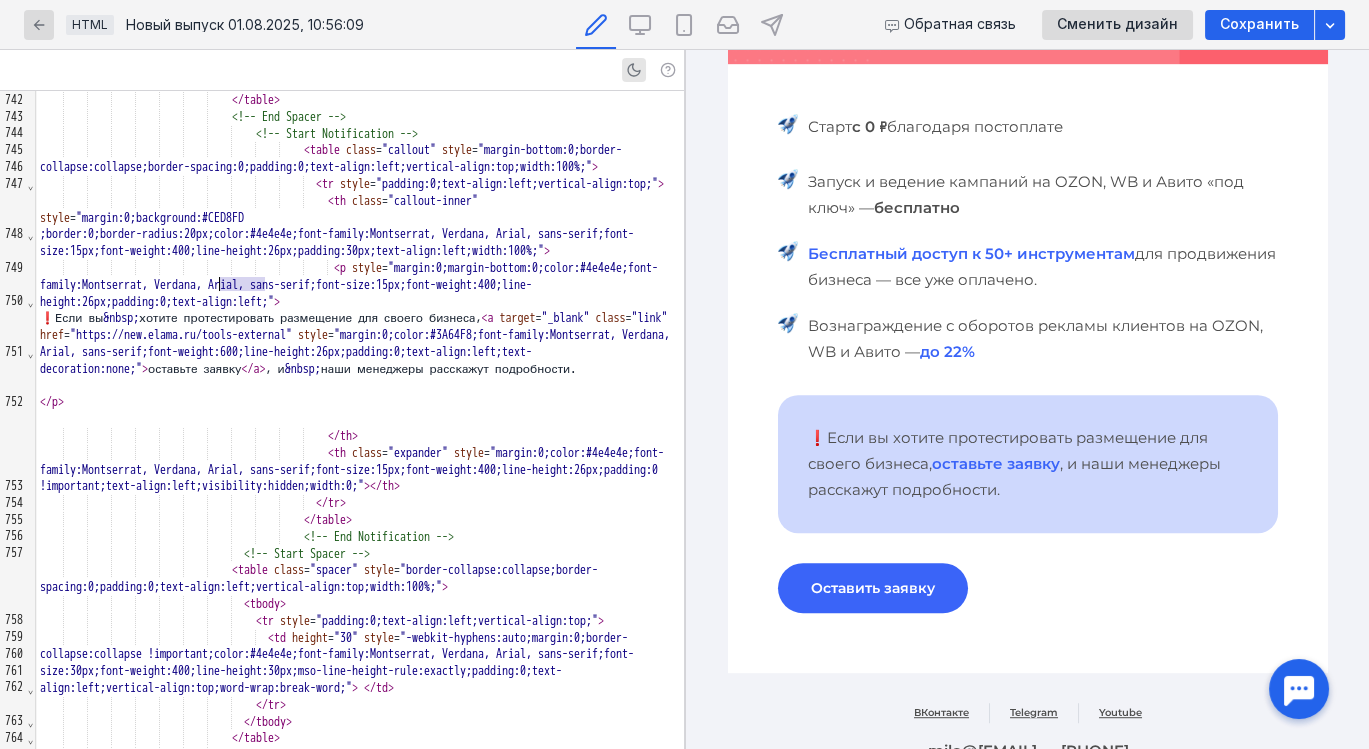 drag, startPoint x: 276, startPoint y: 282, endPoint x: 220, endPoint y: 285, distance: 56.0803 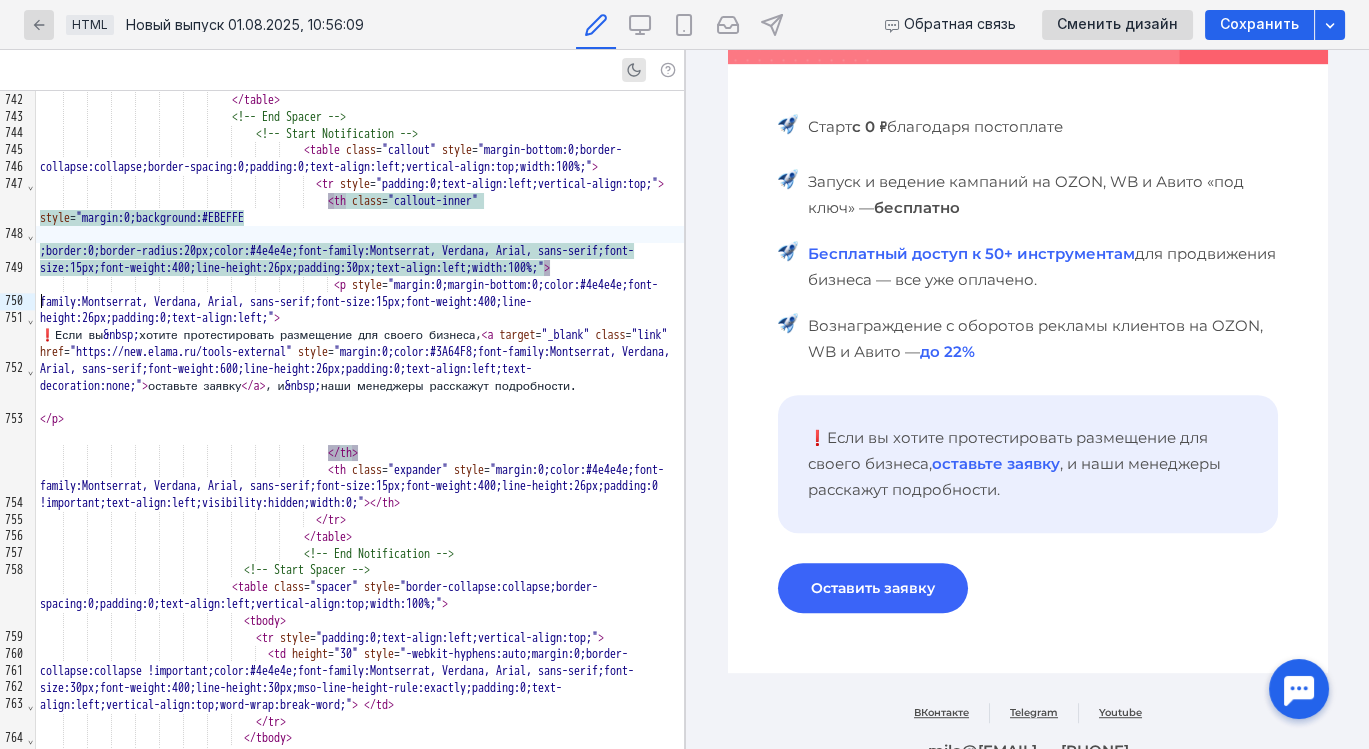 scroll, scrollTop: 1985, scrollLeft: 0, axis: vertical 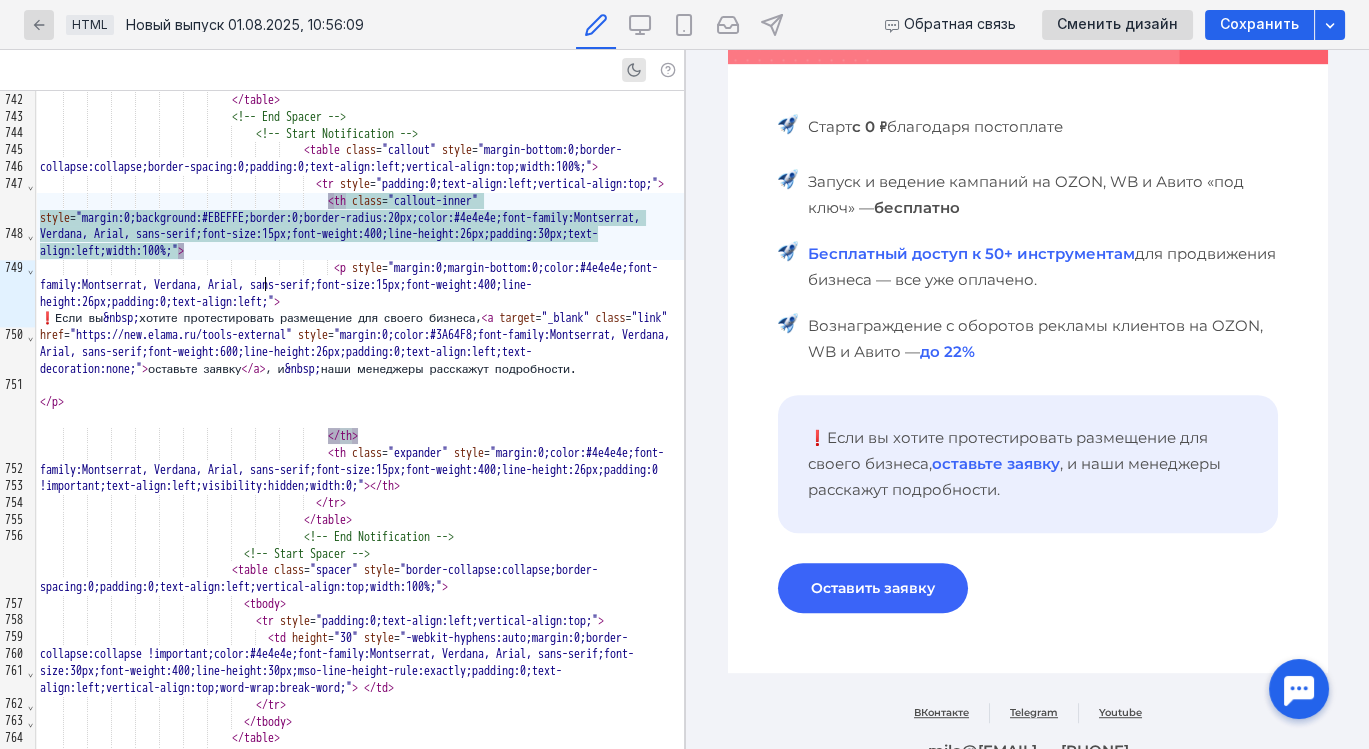 click on "Оставить заявку" at bounding box center (872, 588) 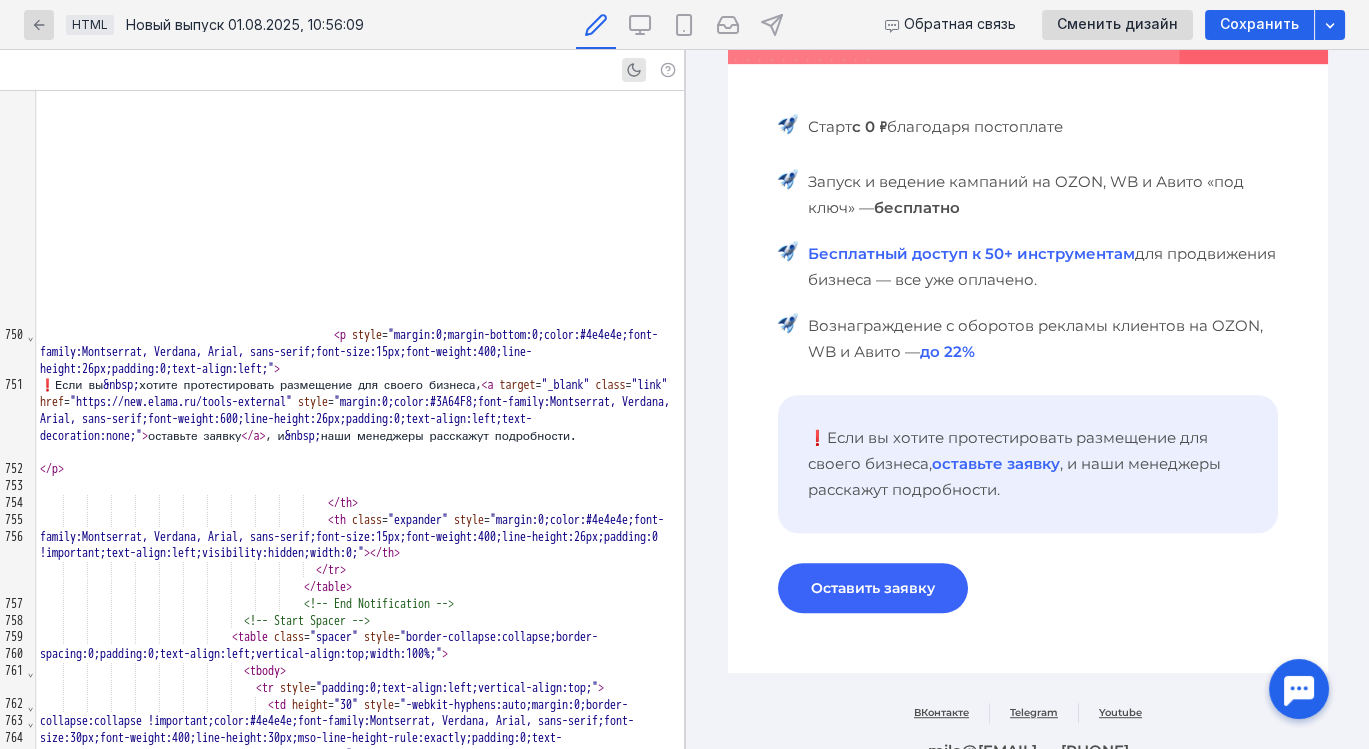 scroll, scrollTop: 18139, scrollLeft: 0, axis: vertical 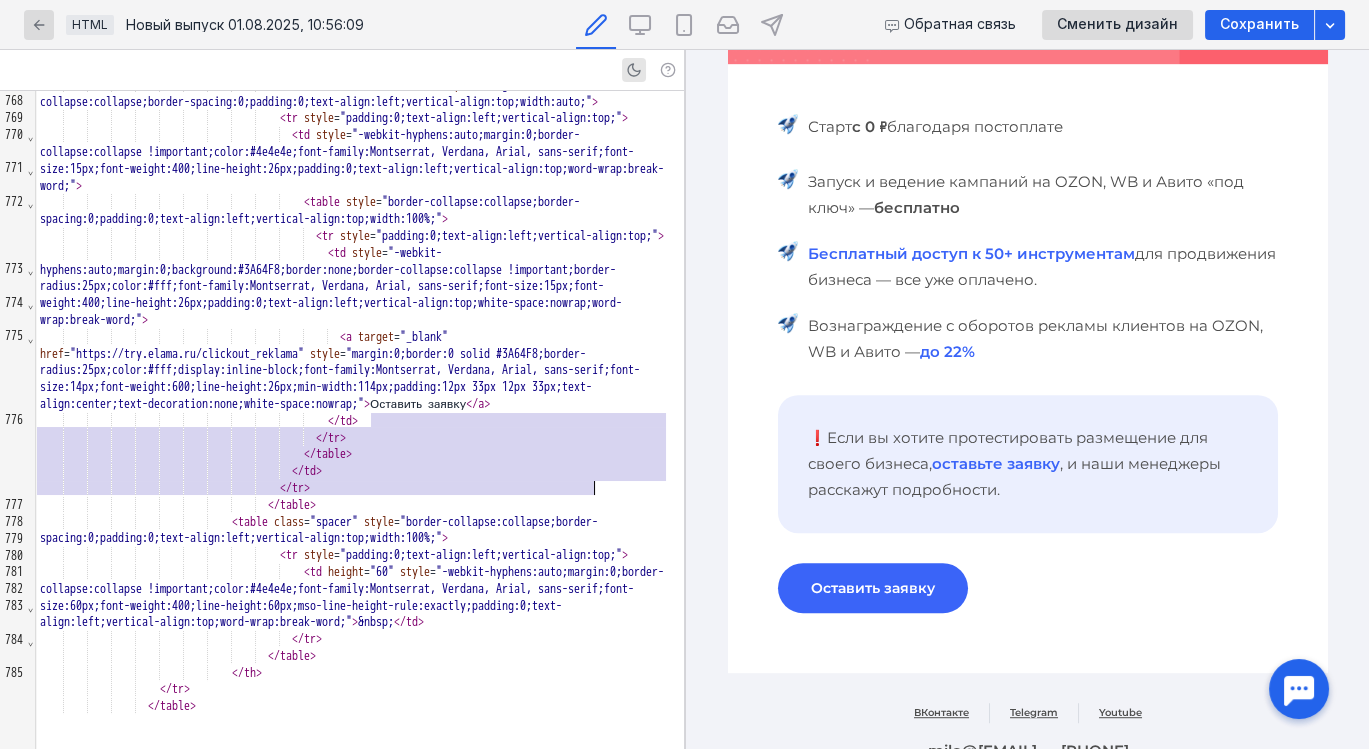 click on "</ td >" at bounding box center (360, 471) 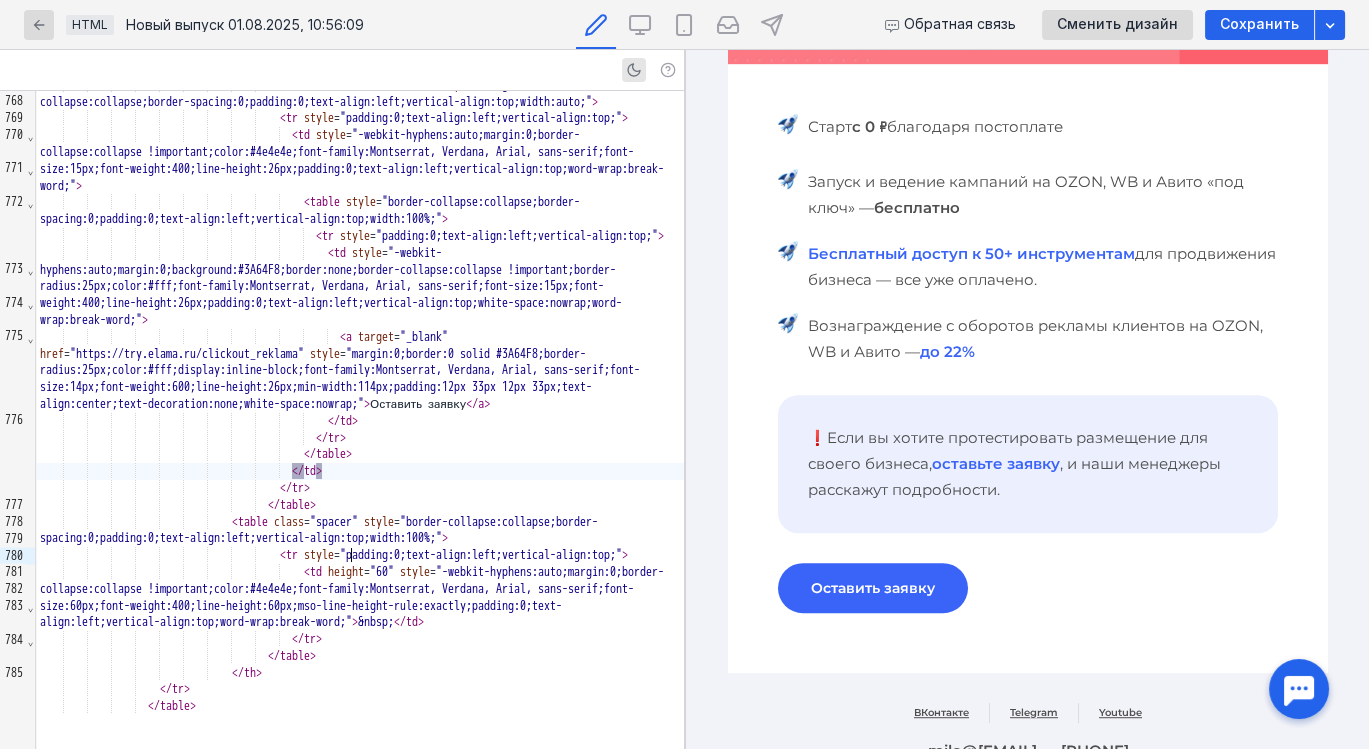 click on "оставьте заявку" at bounding box center (995, 463) 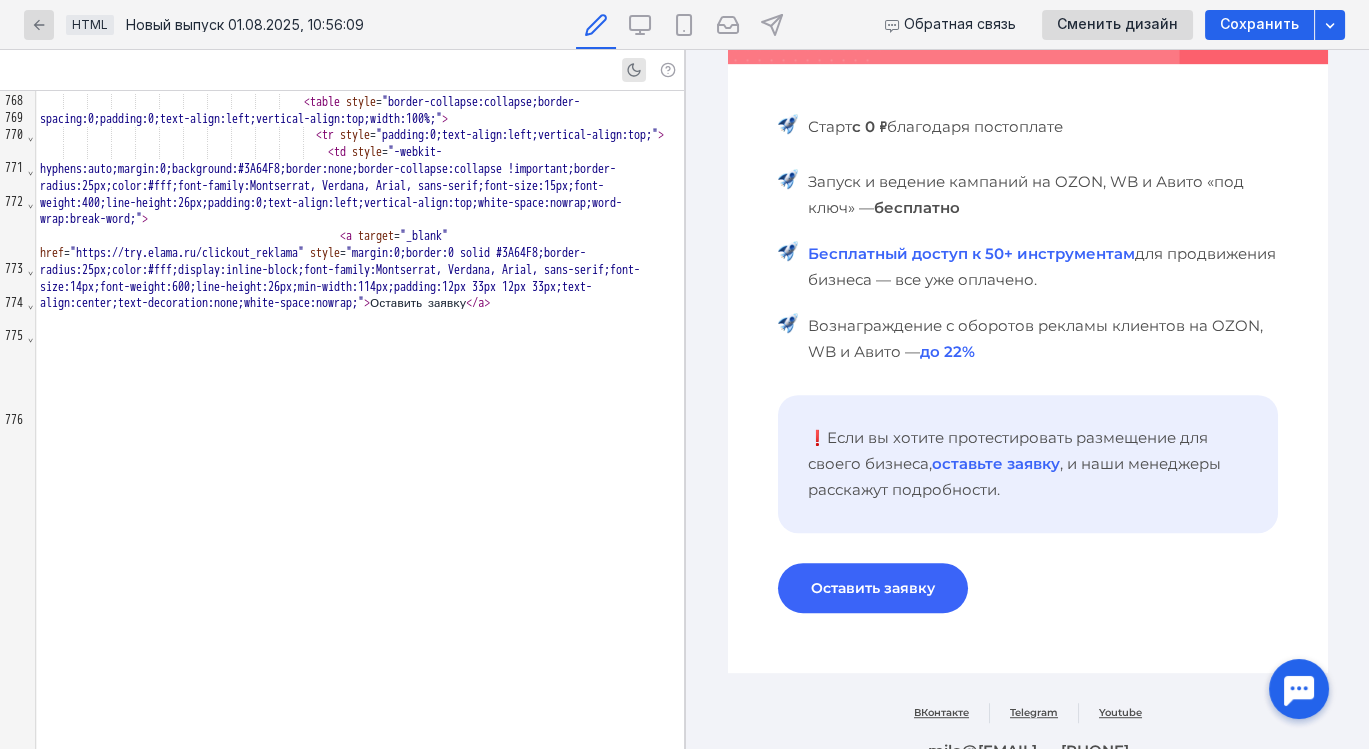 scroll, scrollTop: 17333, scrollLeft: 0, axis: vertical 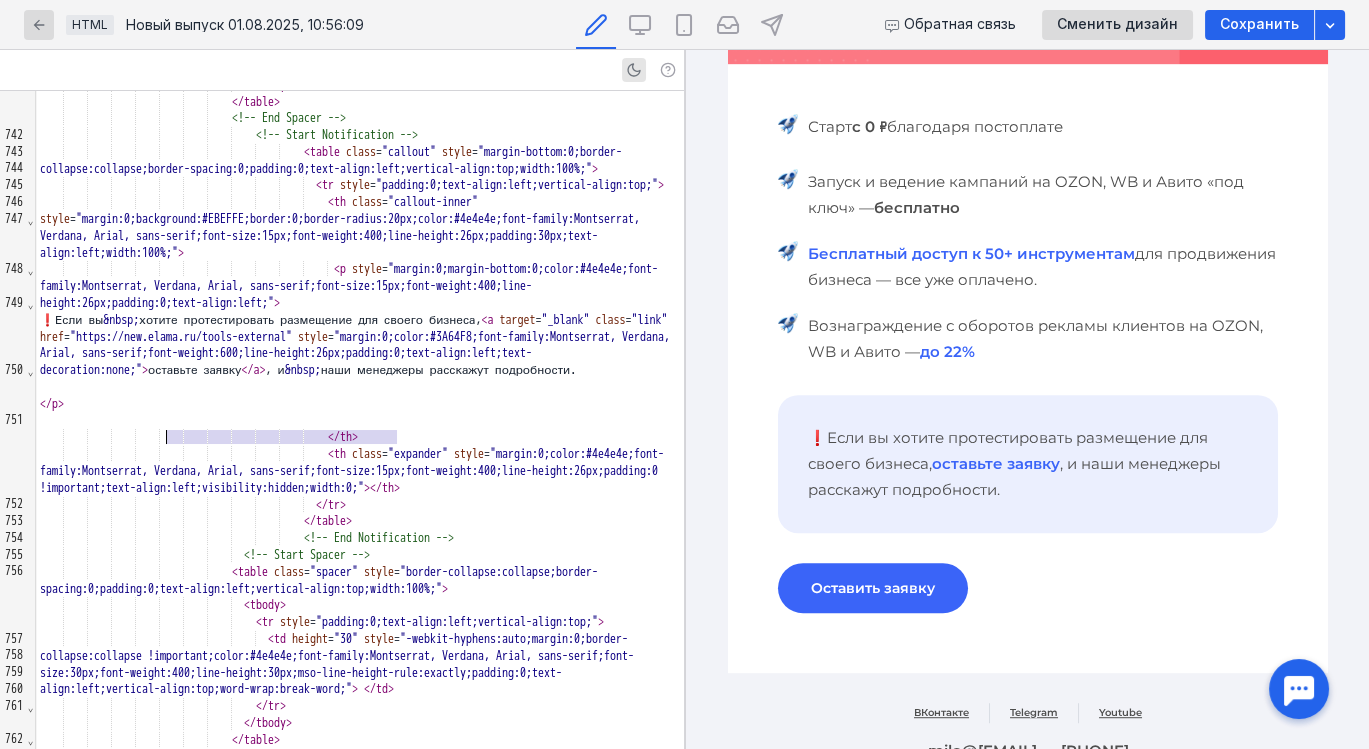 drag, startPoint x: 397, startPoint y: 437, endPoint x: 168, endPoint y: 439, distance: 229.00873 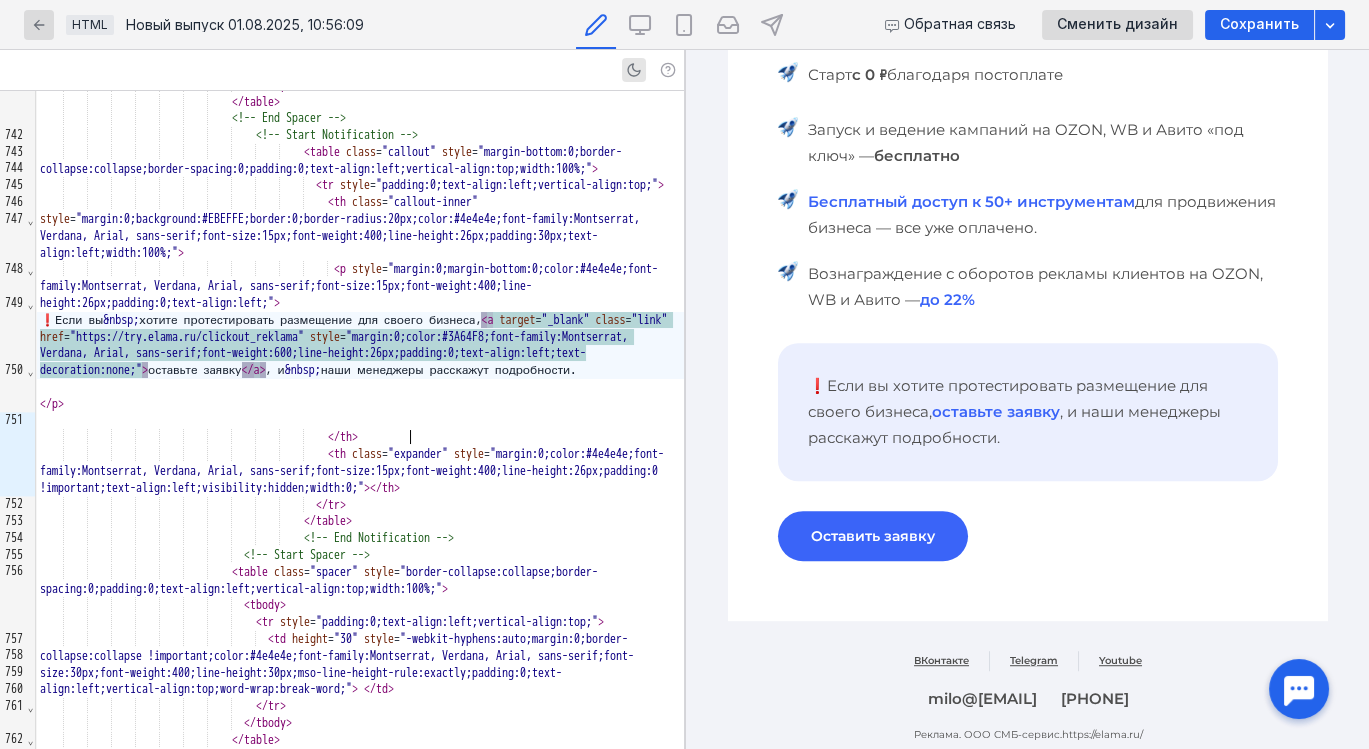 scroll, scrollTop: 1985, scrollLeft: 0, axis: vertical 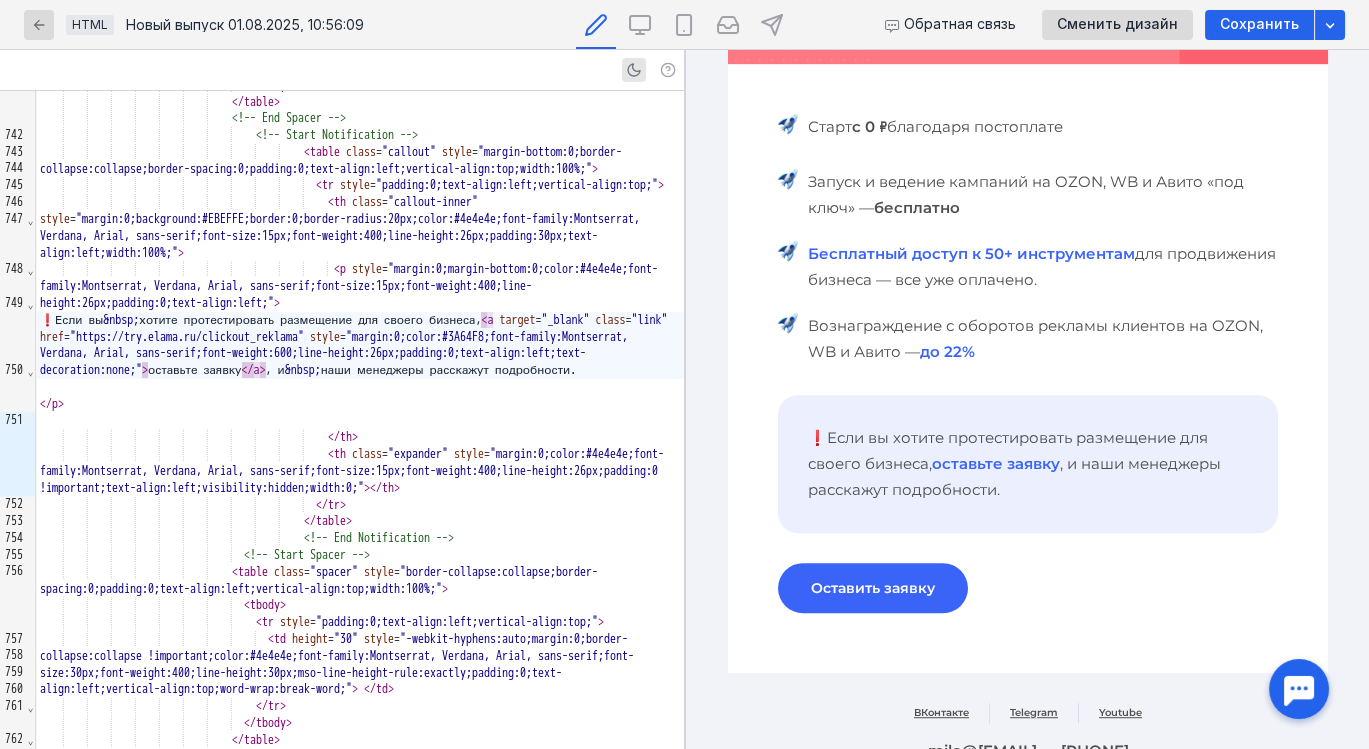 click on "до 22%" at bounding box center [946, 351] 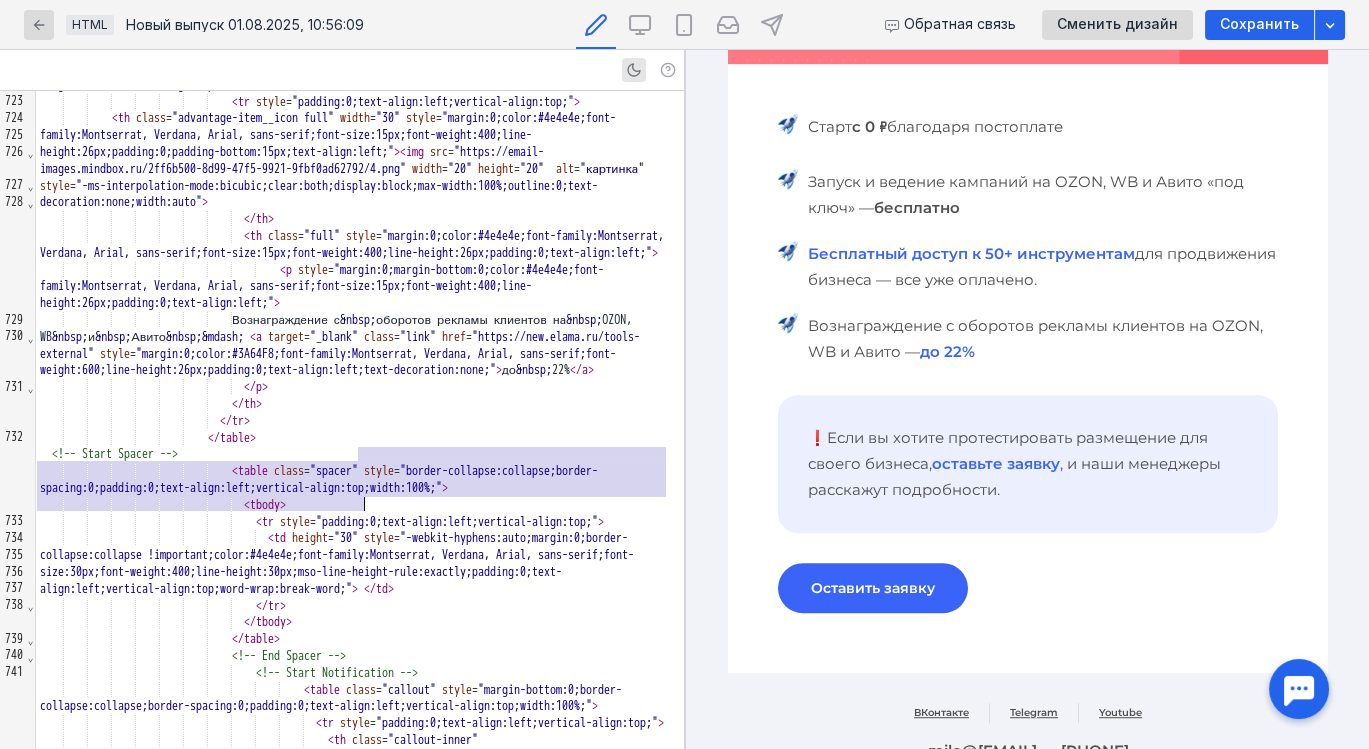 click on "</ p >" at bounding box center [360, 387] 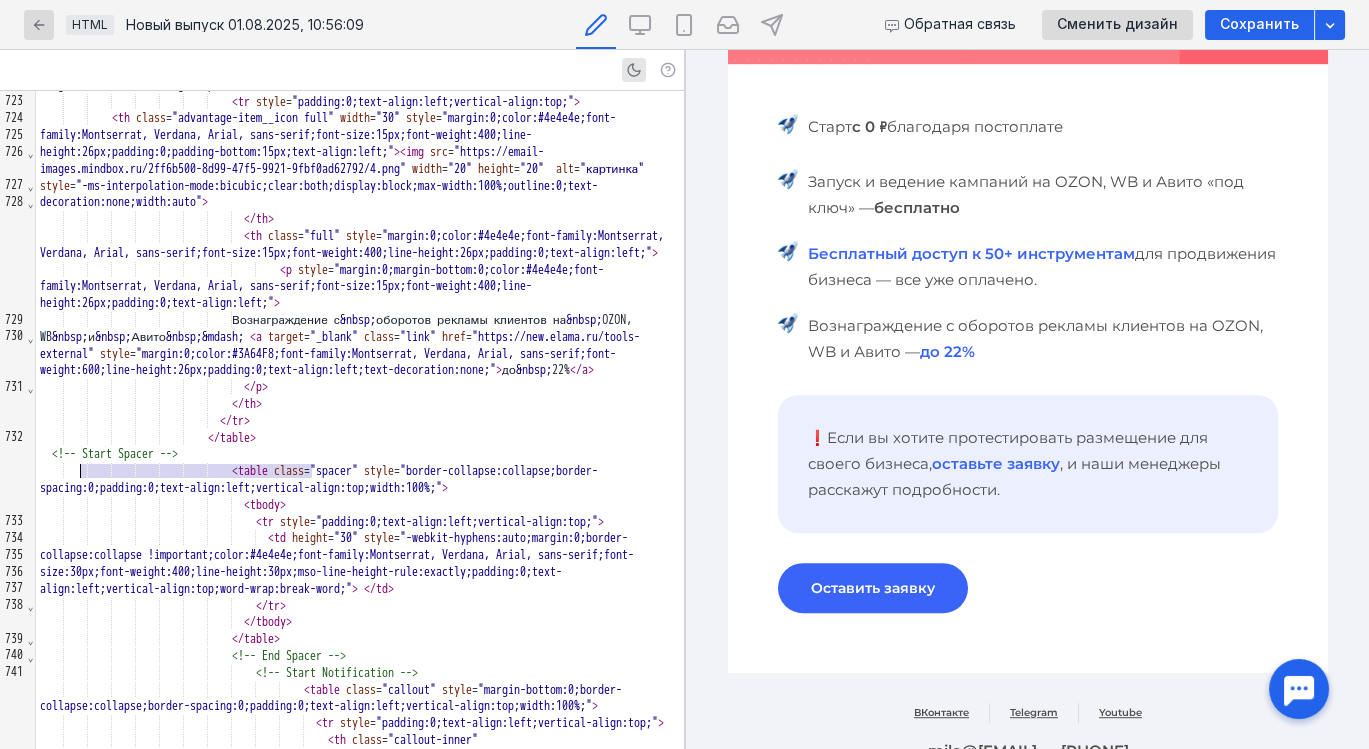 drag, startPoint x: 309, startPoint y: 471, endPoint x: 79, endPoint y: 468, distance: 230.01956 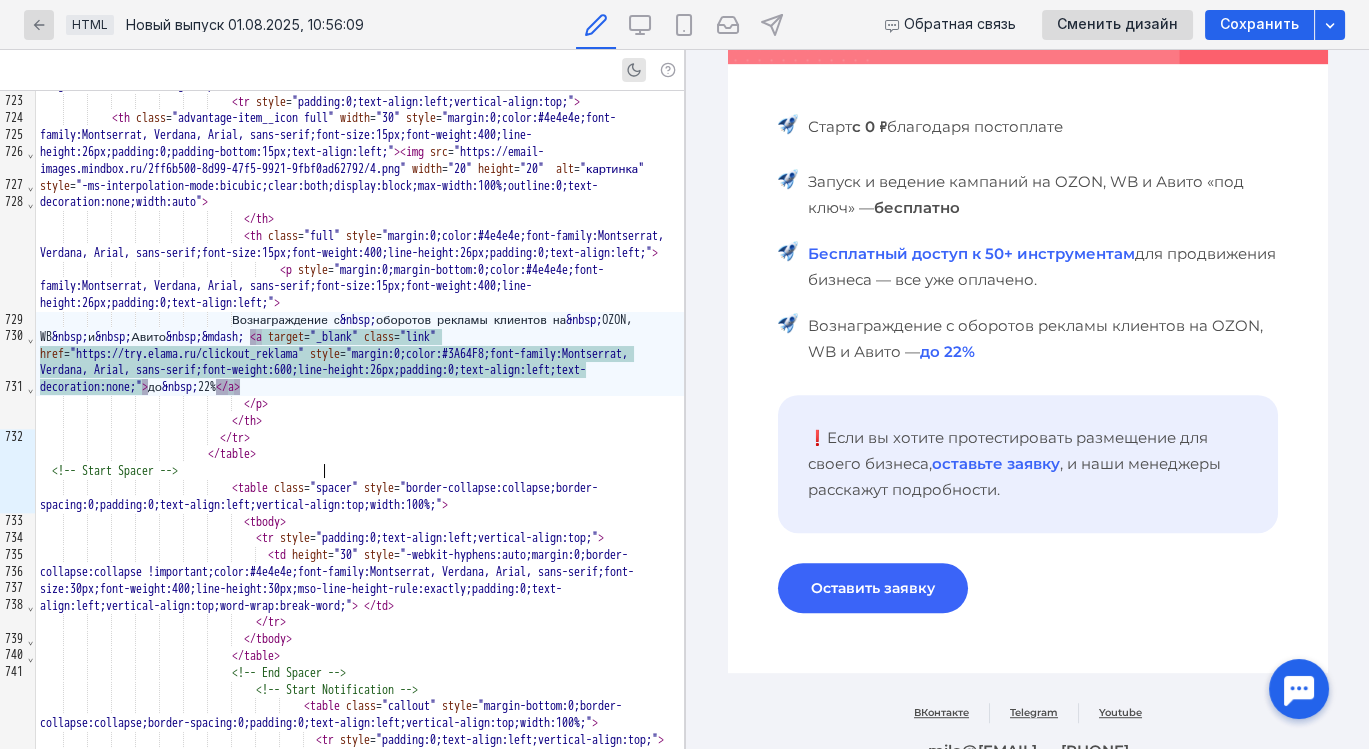 scroll, scrollTop: 1985, scrollLeft: 0, axis: vertical 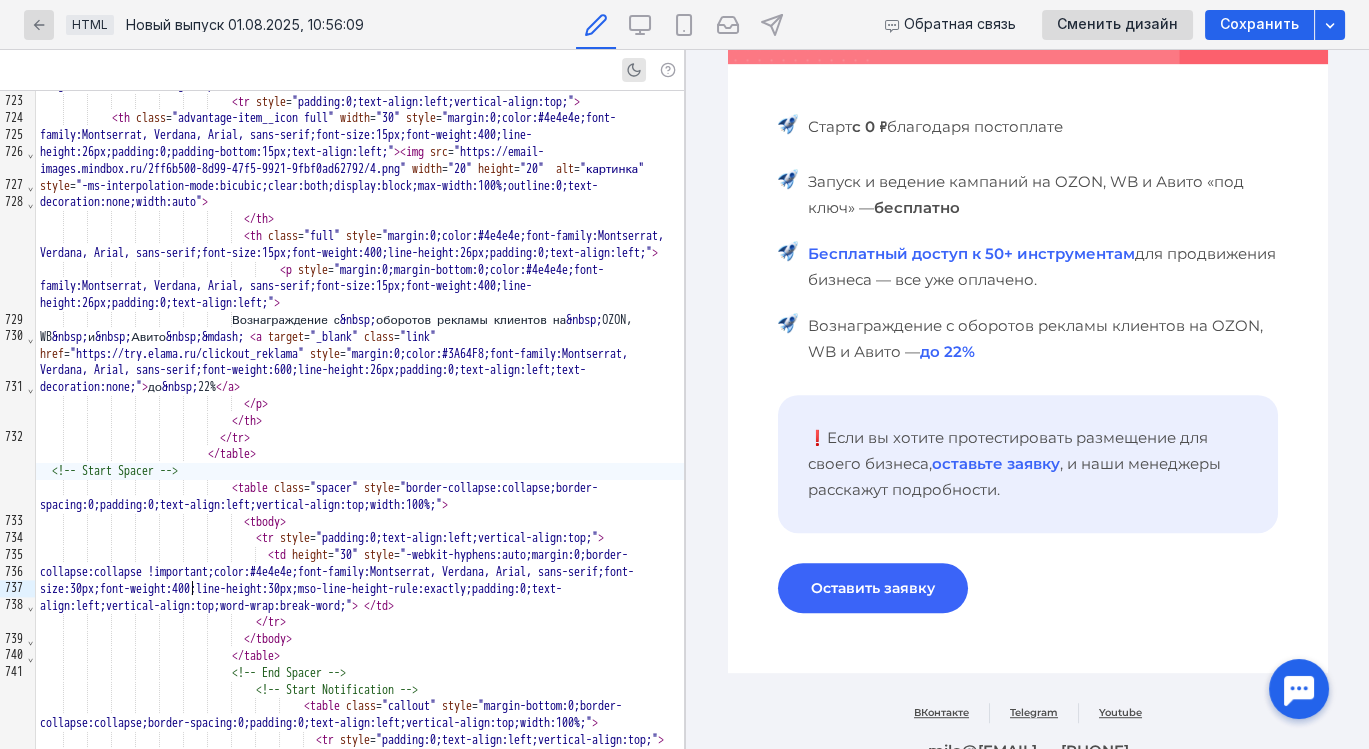 click on "<!-- Start Spacer -->" at bounding box center [360, 471] 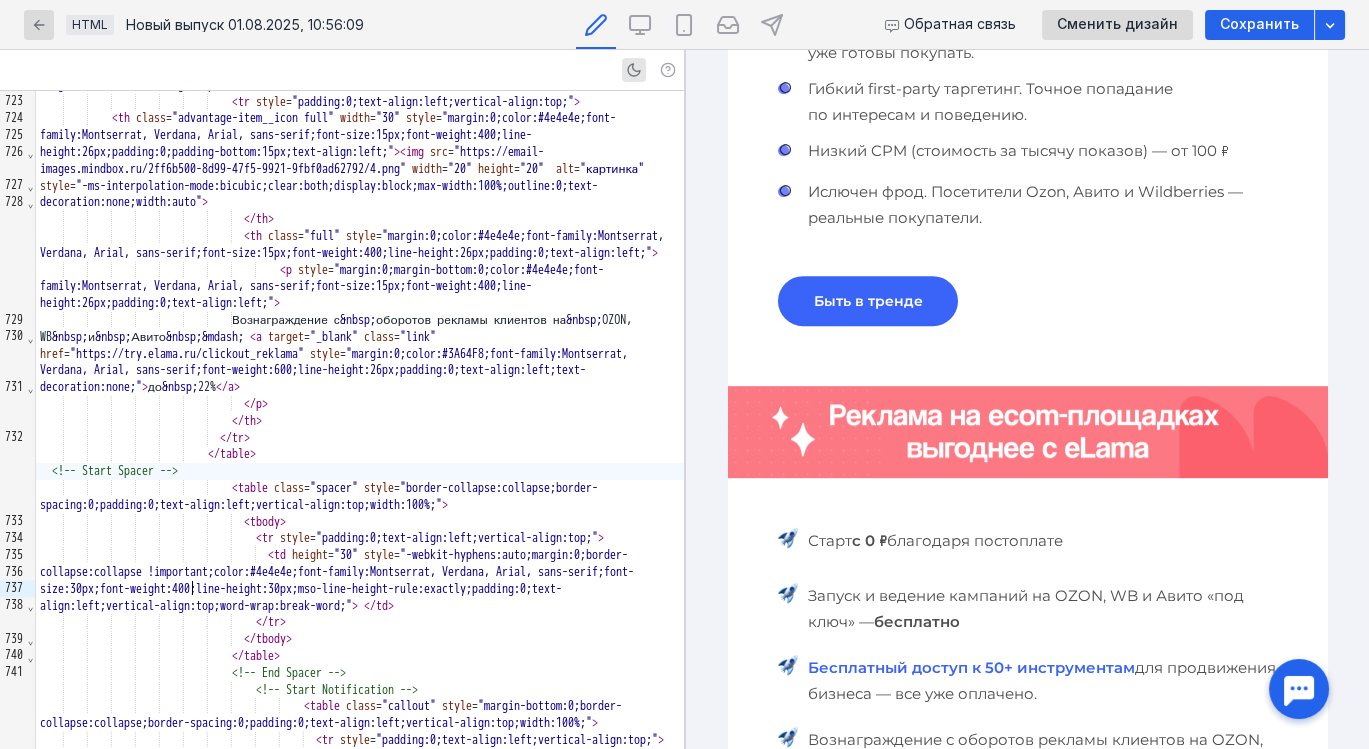scroll, scrollTop: 1564, scrollLeft: 0, axis: vertical 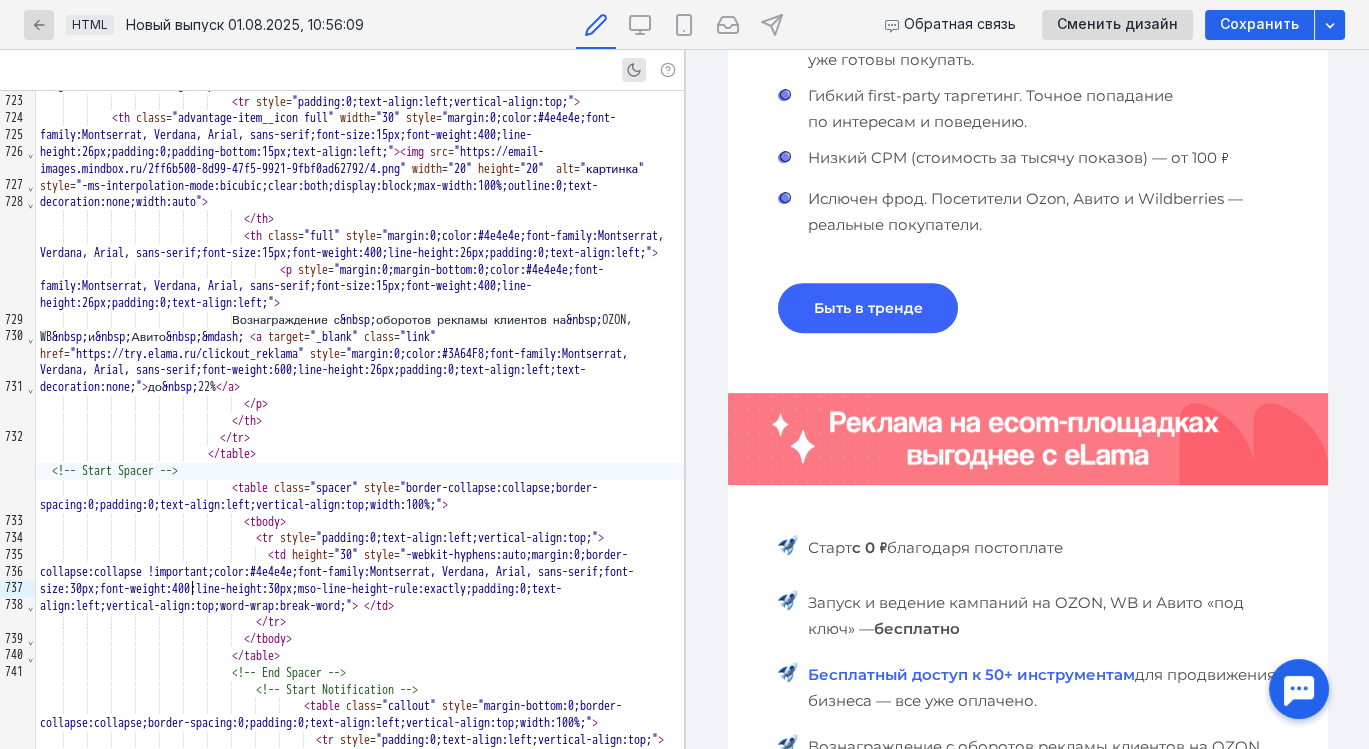 click on "Быть в тренде" at bounding box center (867, 308) 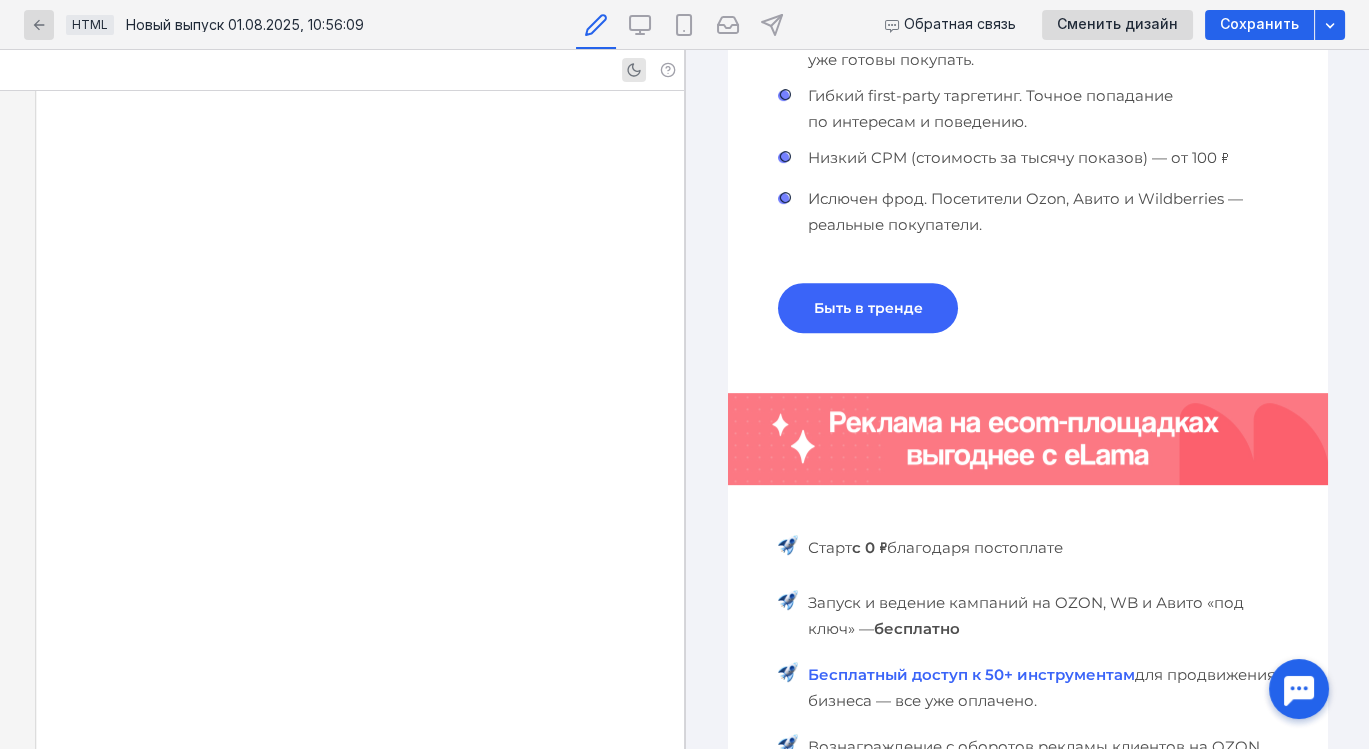 scroll, scrollTop: 13671, scrollLeft: 0, axis: vertical 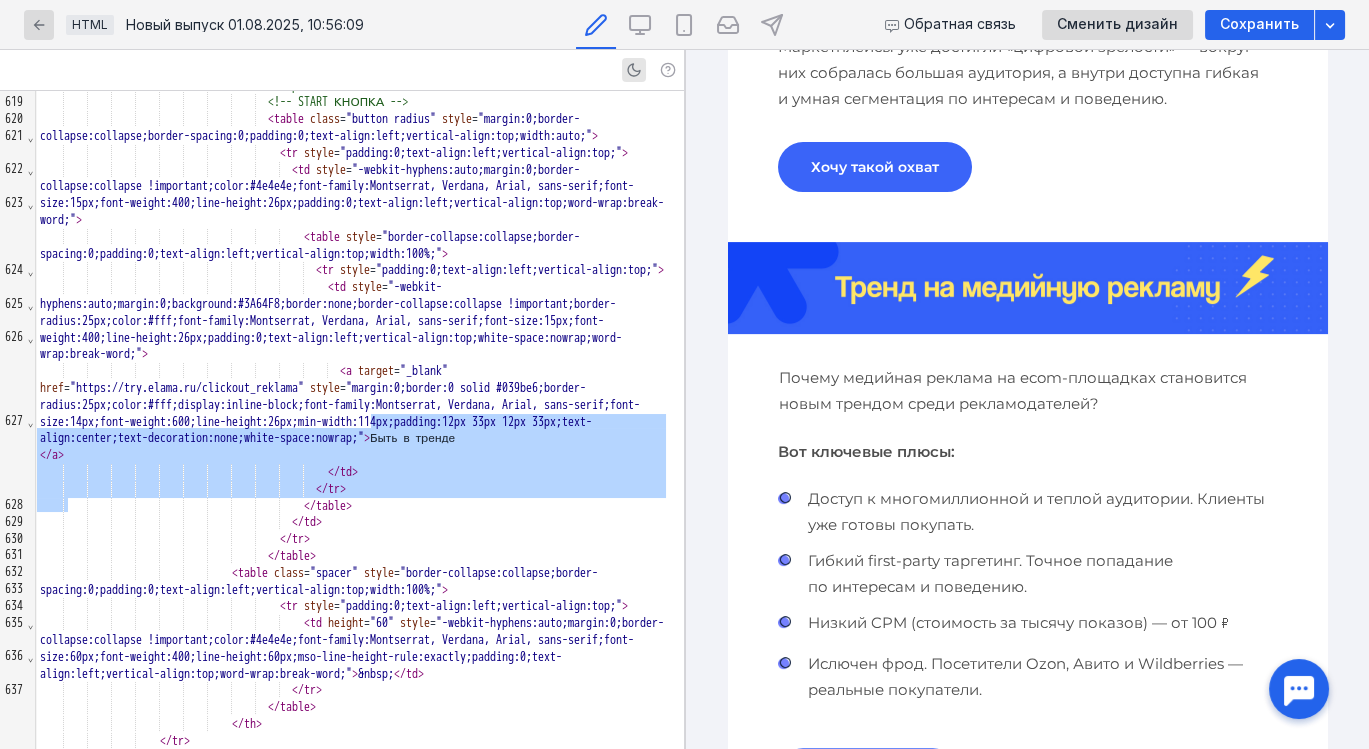 click at bounding box center (1027, 288) 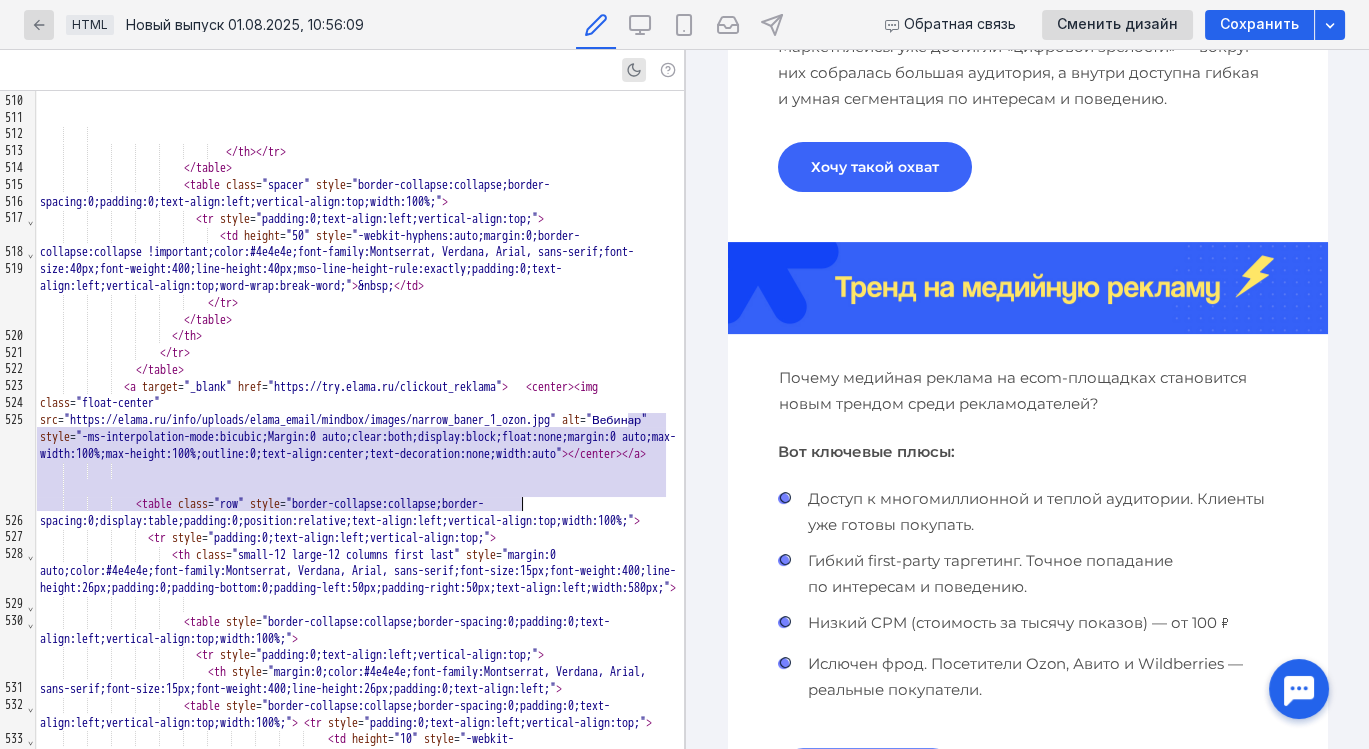 click on "Хочу такой охват" at bounding box center (874, 167) 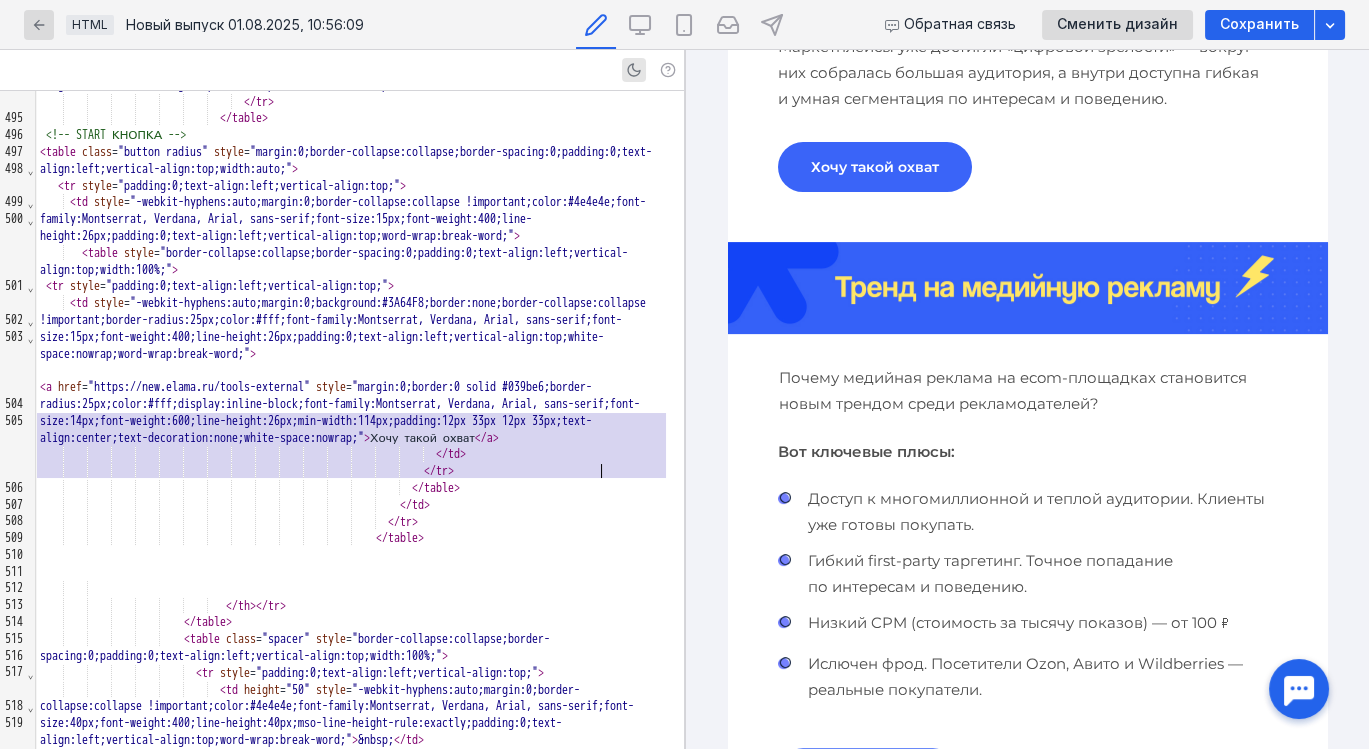 click on "</ table >" at bounding box center (360, 488) 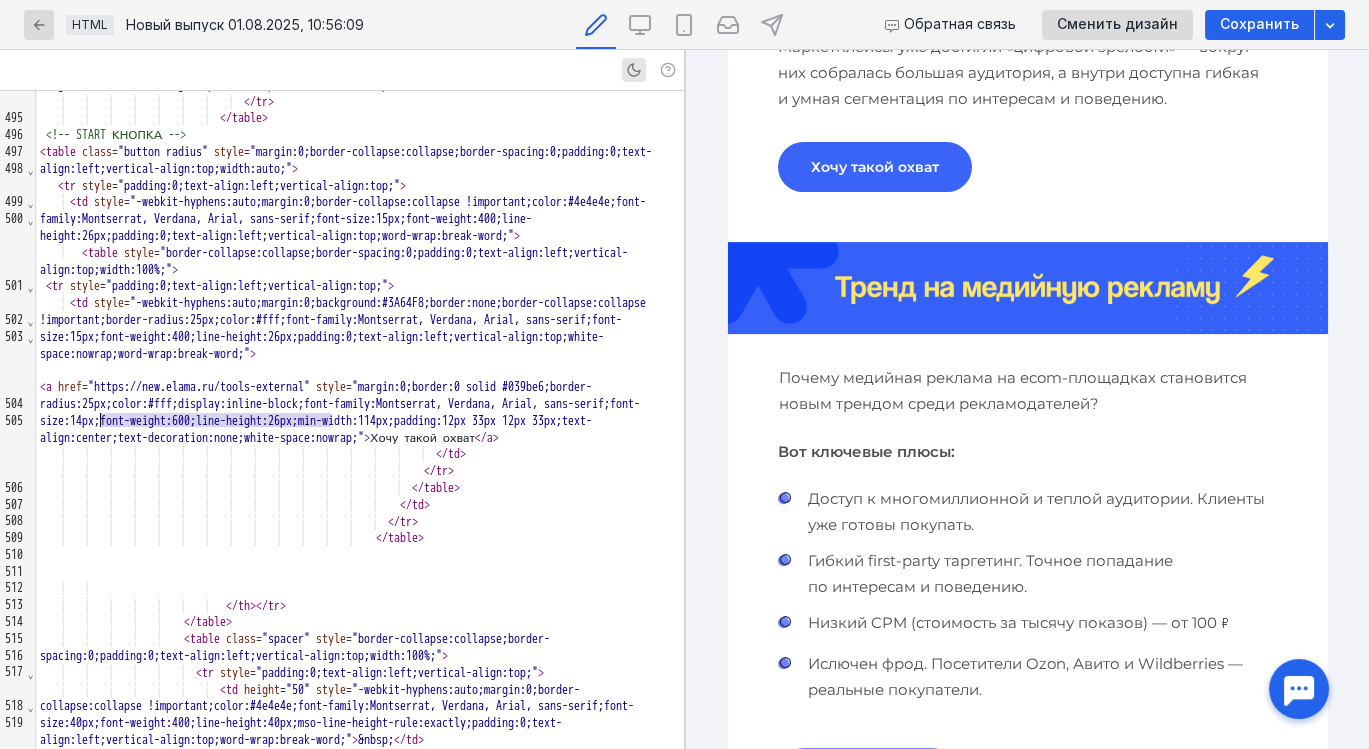 drag, startPoint x: 333, startPoint y: 420, endPoint x: 100, endPoint y: 420, distance: 233 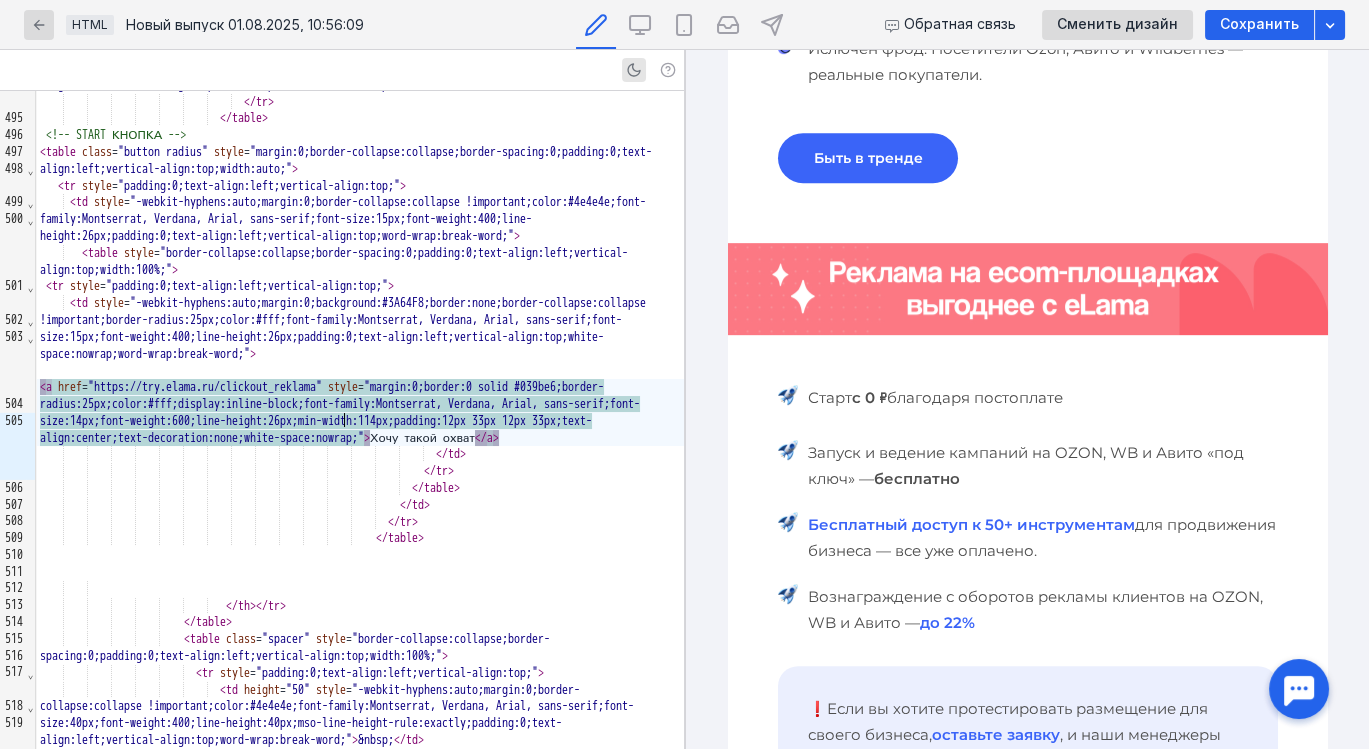 scroll, scrollTop: 1713, scrollLeft: 0, axis: vertical 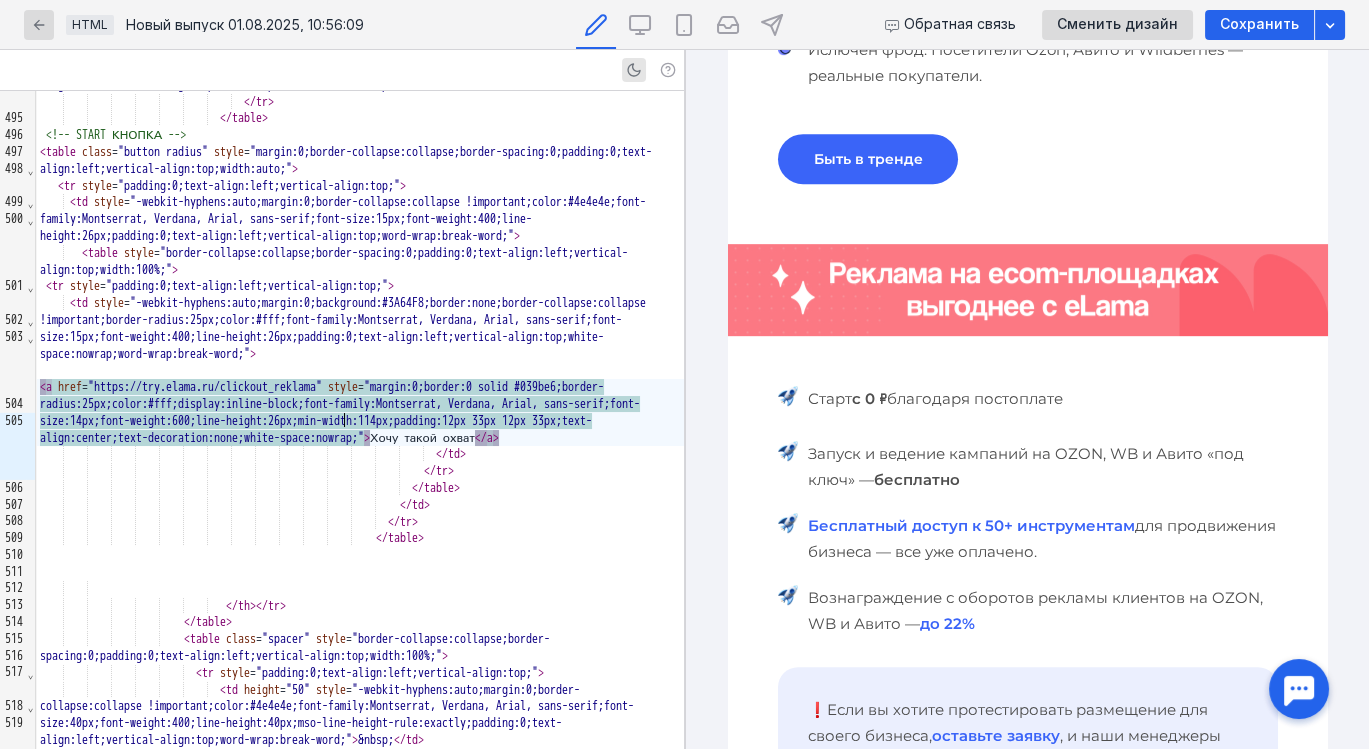 click at bounding box center (1027, 290) 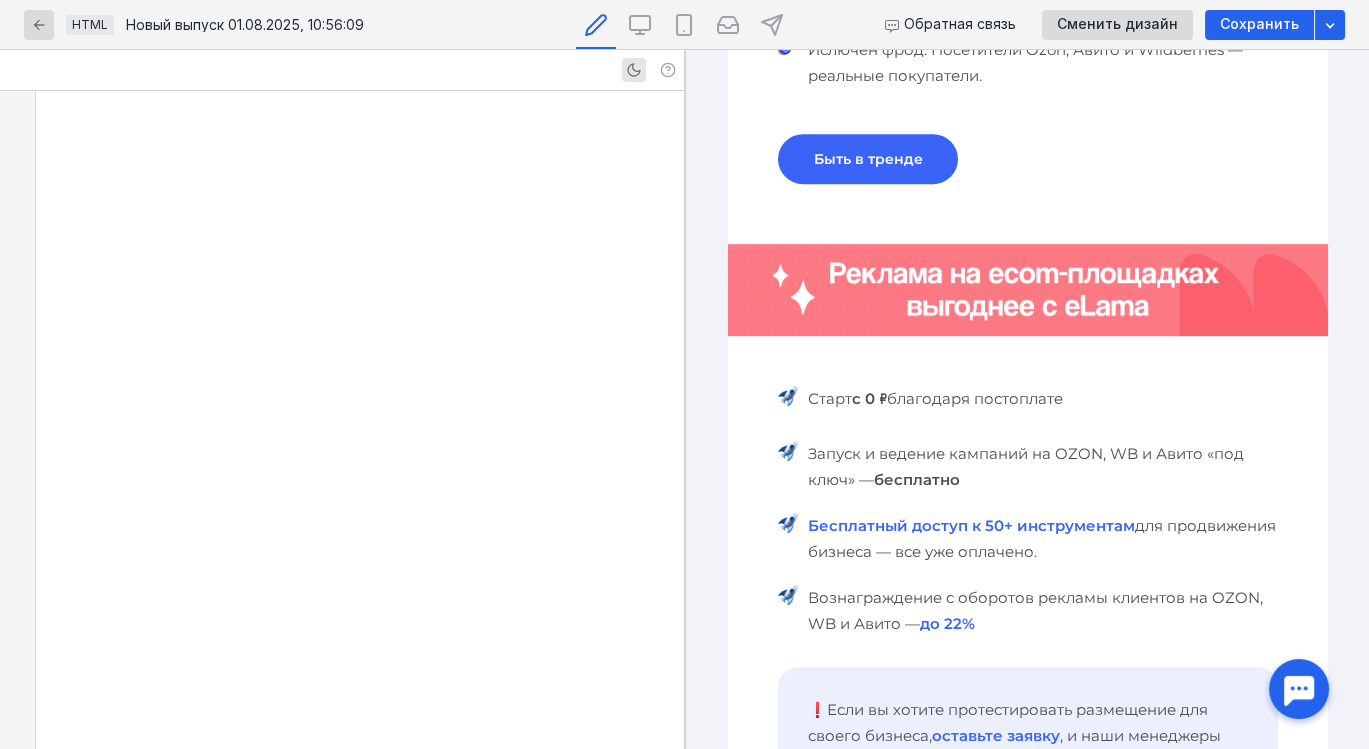 scroll, scrollTop: 14444, scrollLeft: 0, axis: vertical 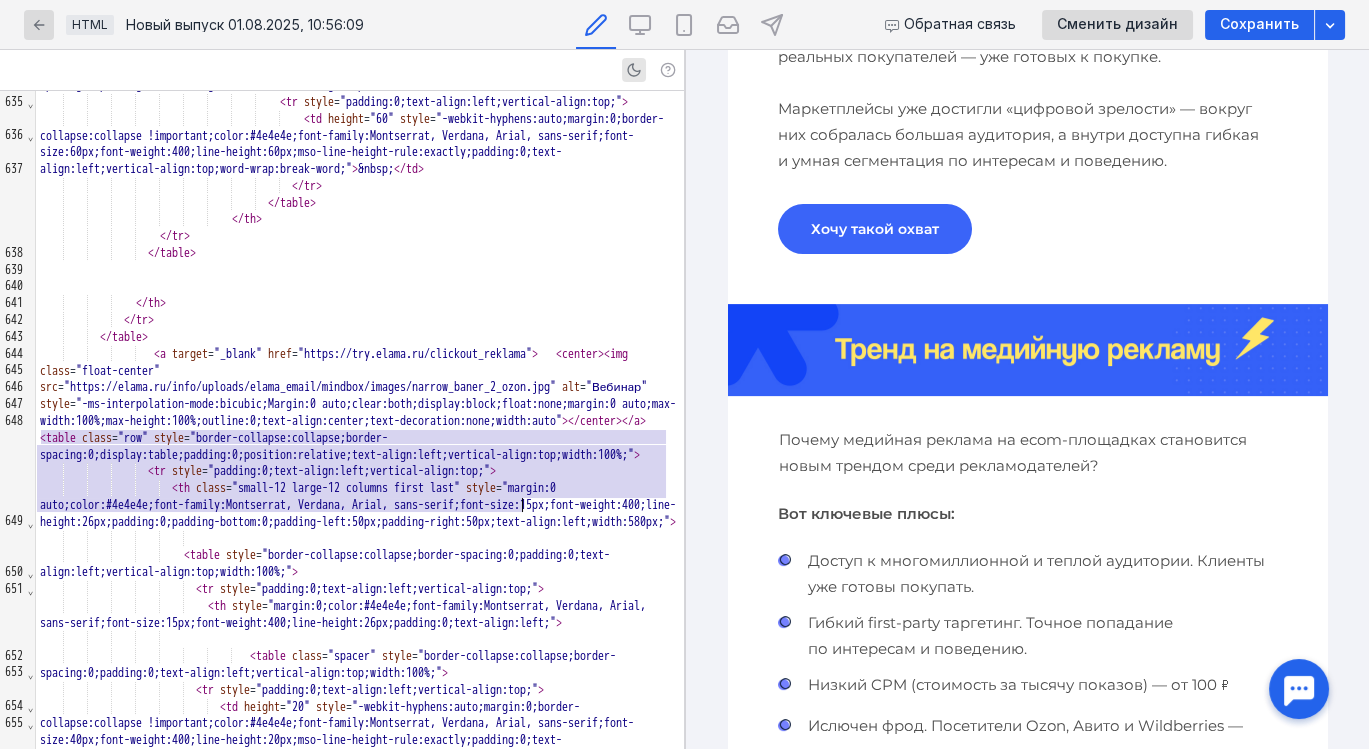 click at bounding box center (1027, 350) 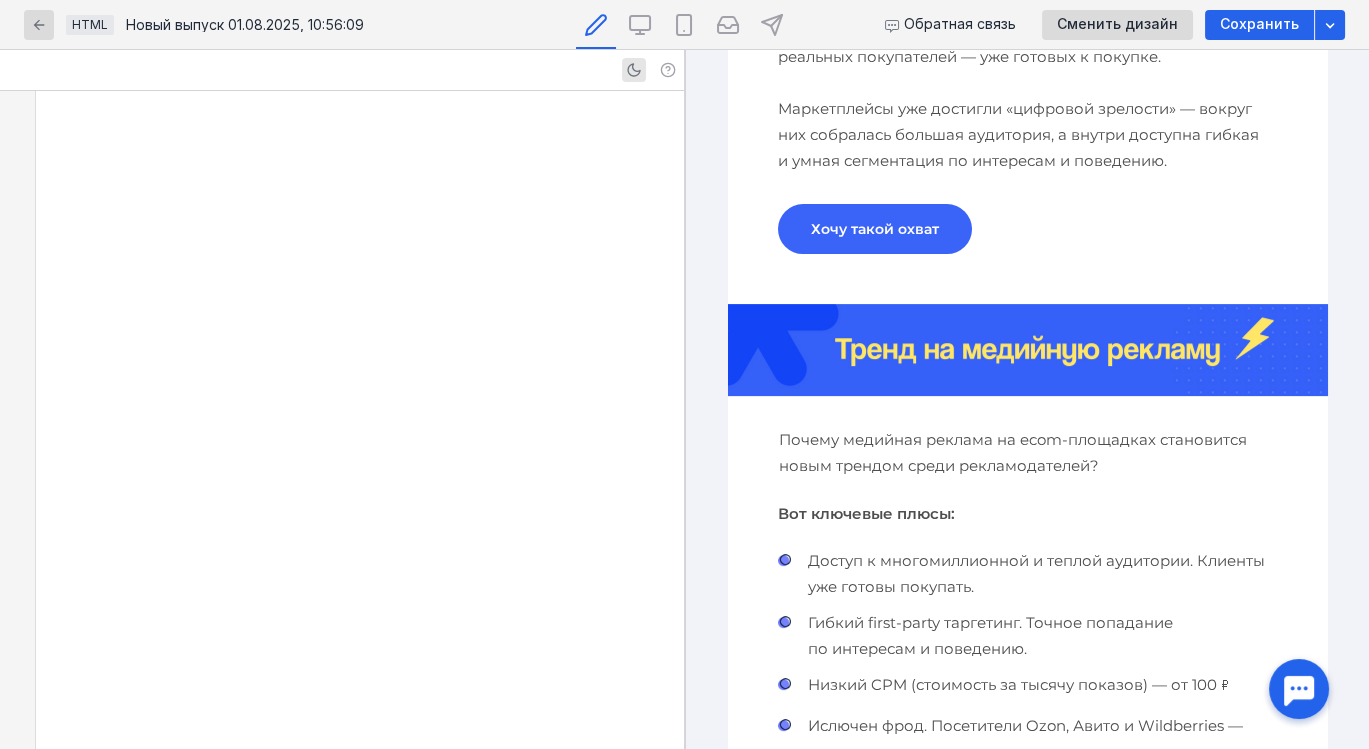 scroll, scrollTop: 10431, scrollLeft: 0, axis: vertical 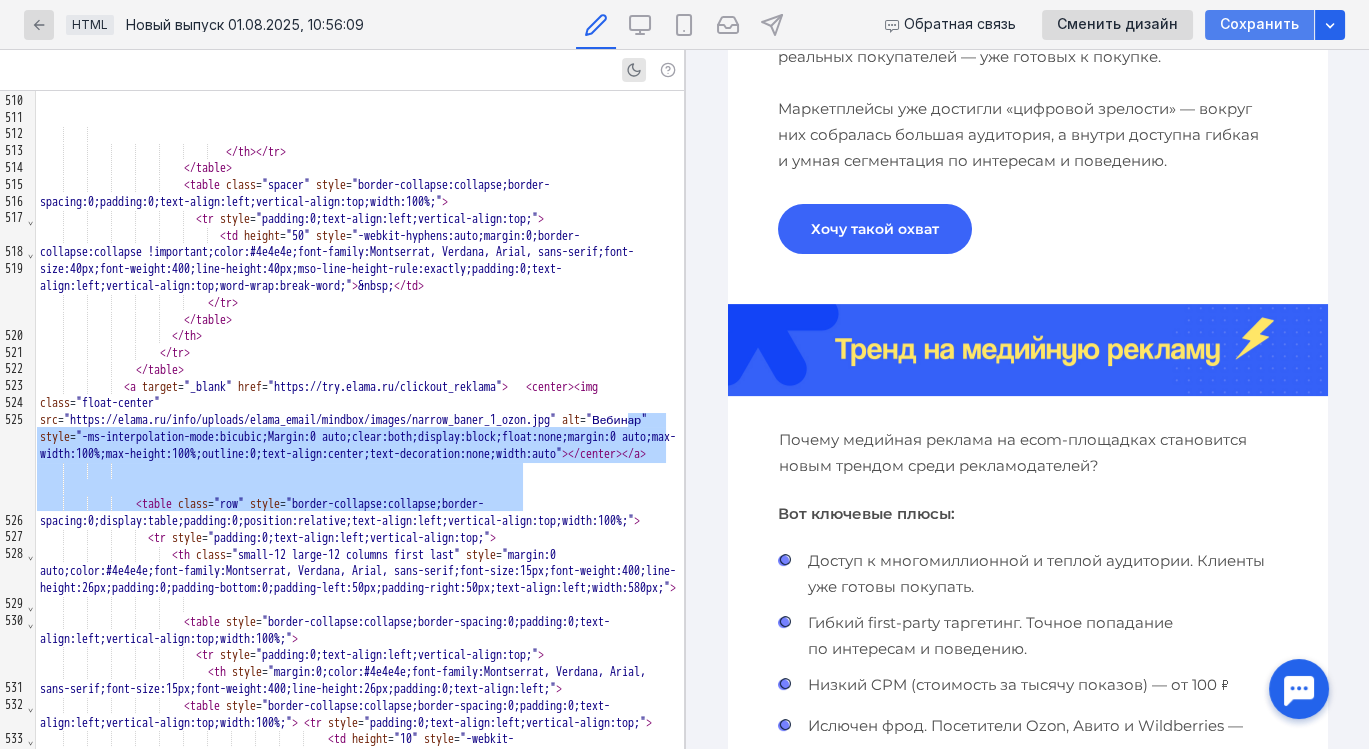 click on "Сохранить" at bounding box center (1259, 24) 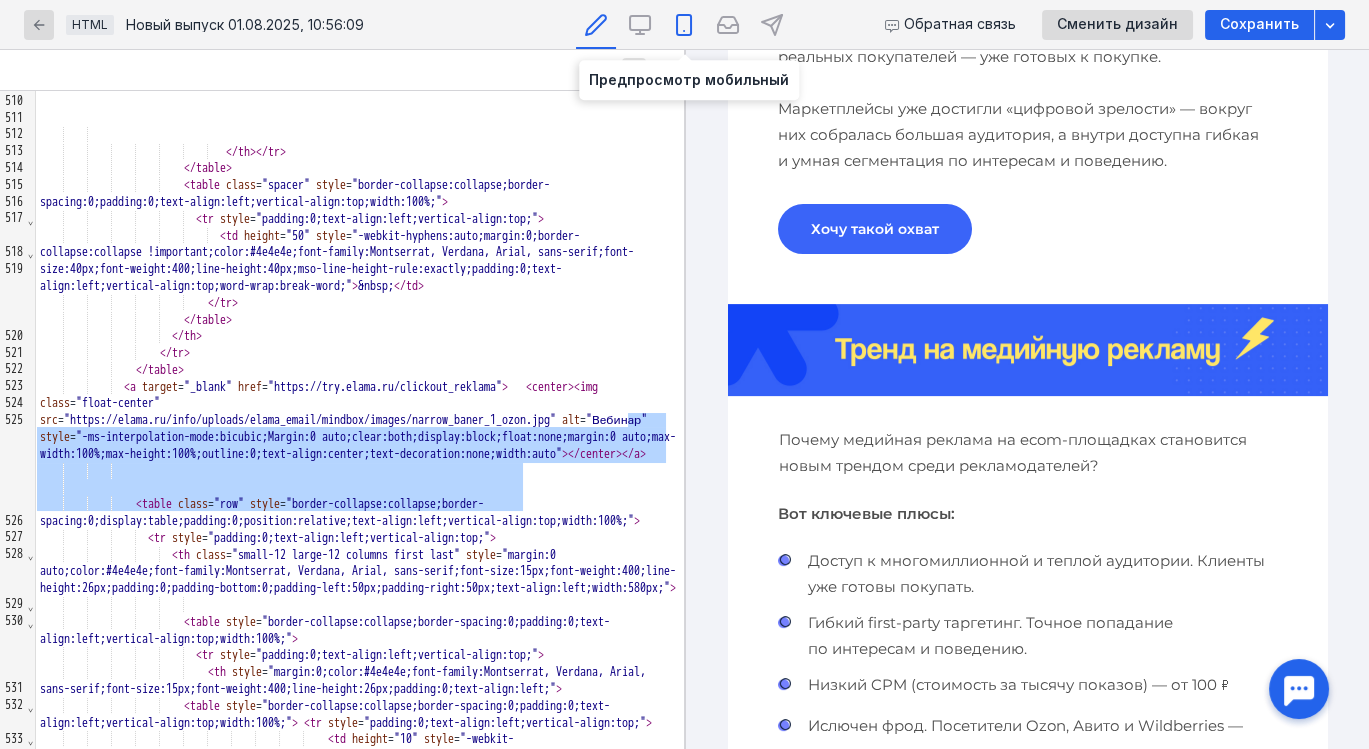 click at bounding box center [684, 24] 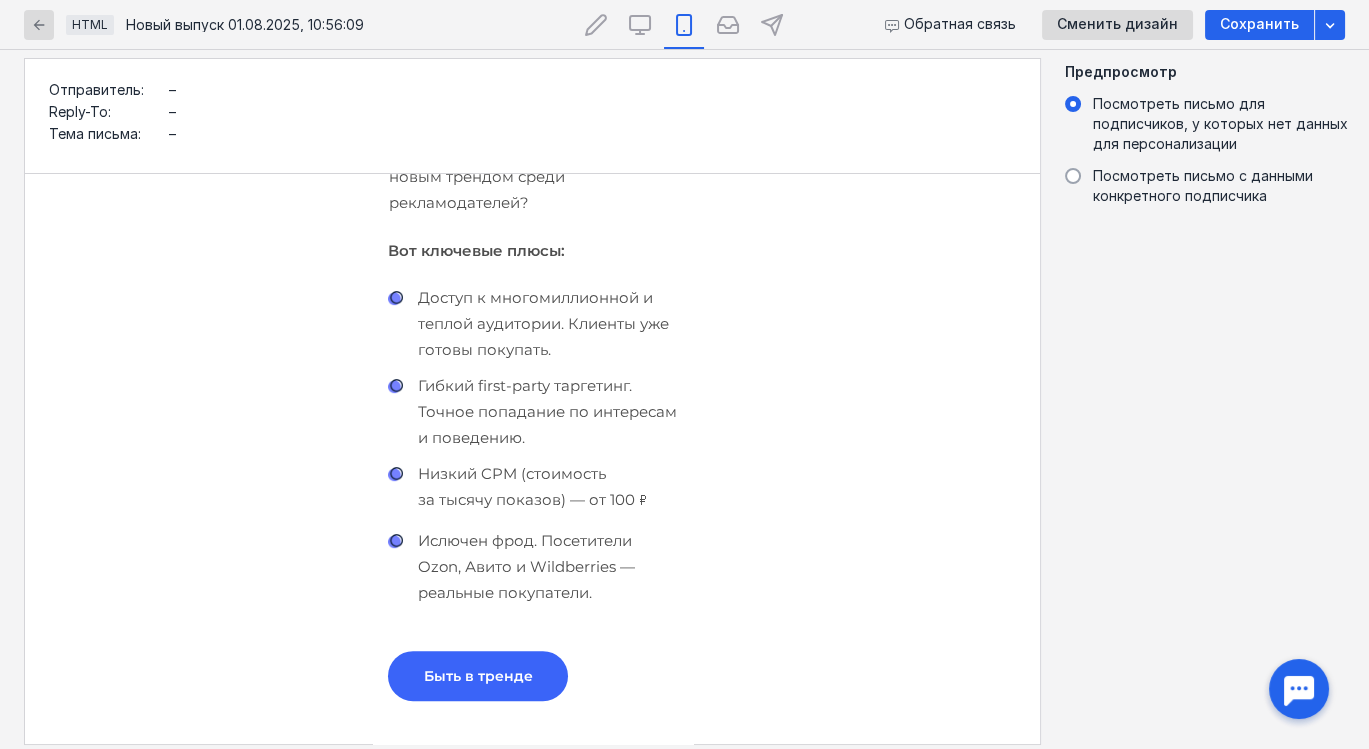 scroll, scrollTop: 1624, scrollLeft: 0, axis: vertical 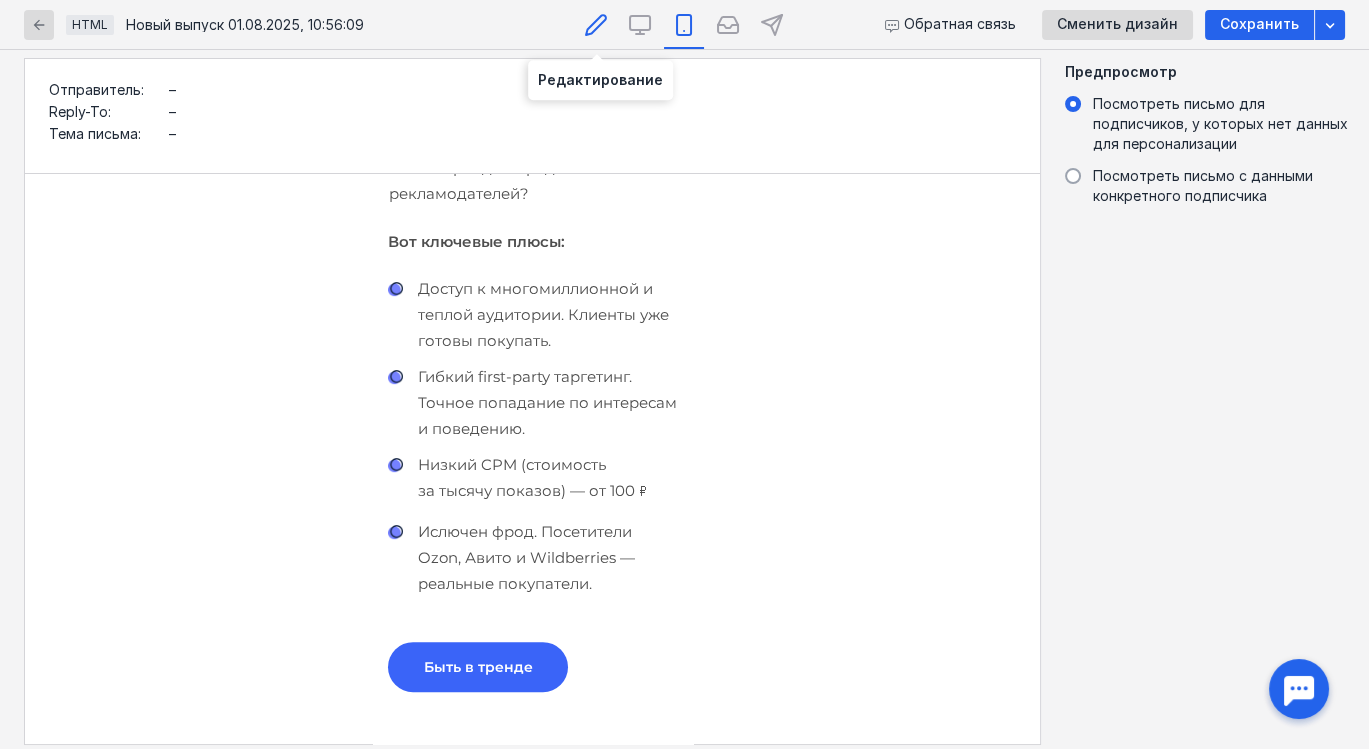 click 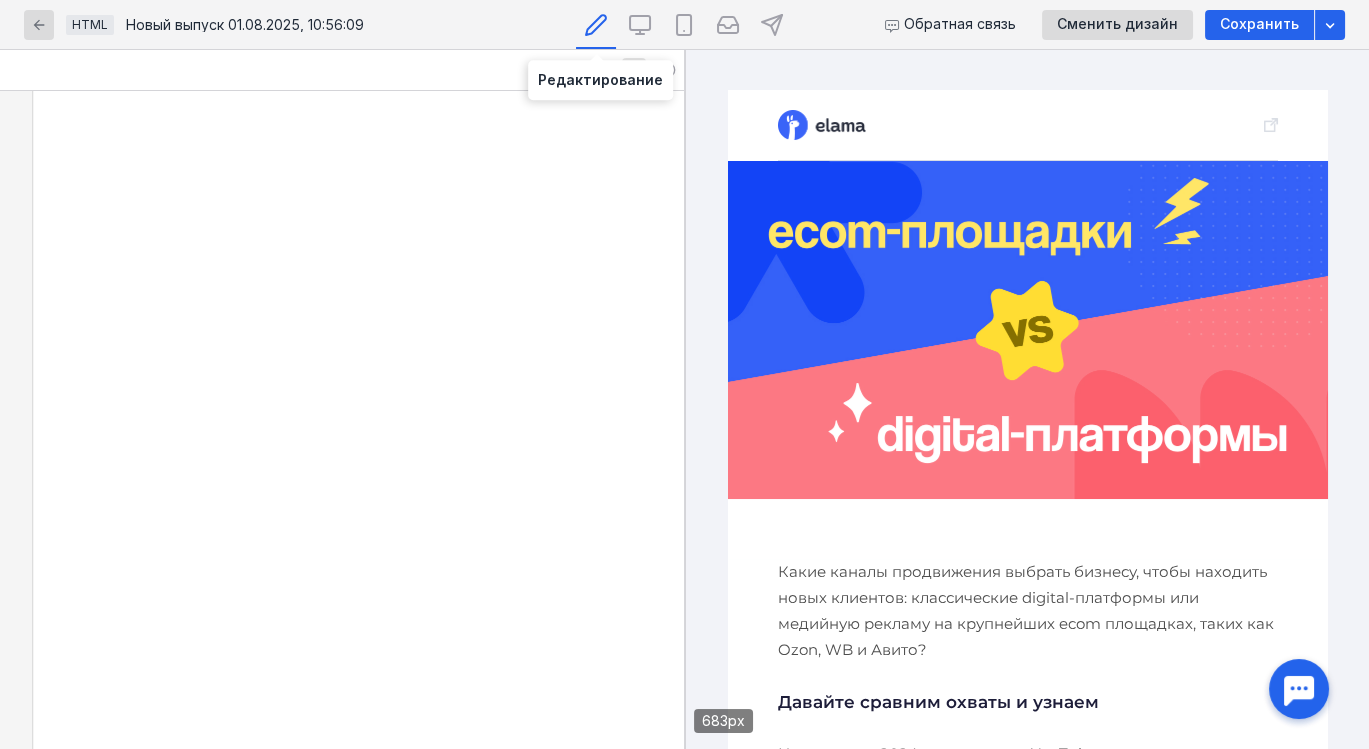 scroll, scrollTop: 0, scrollLeft: 0, axis: both 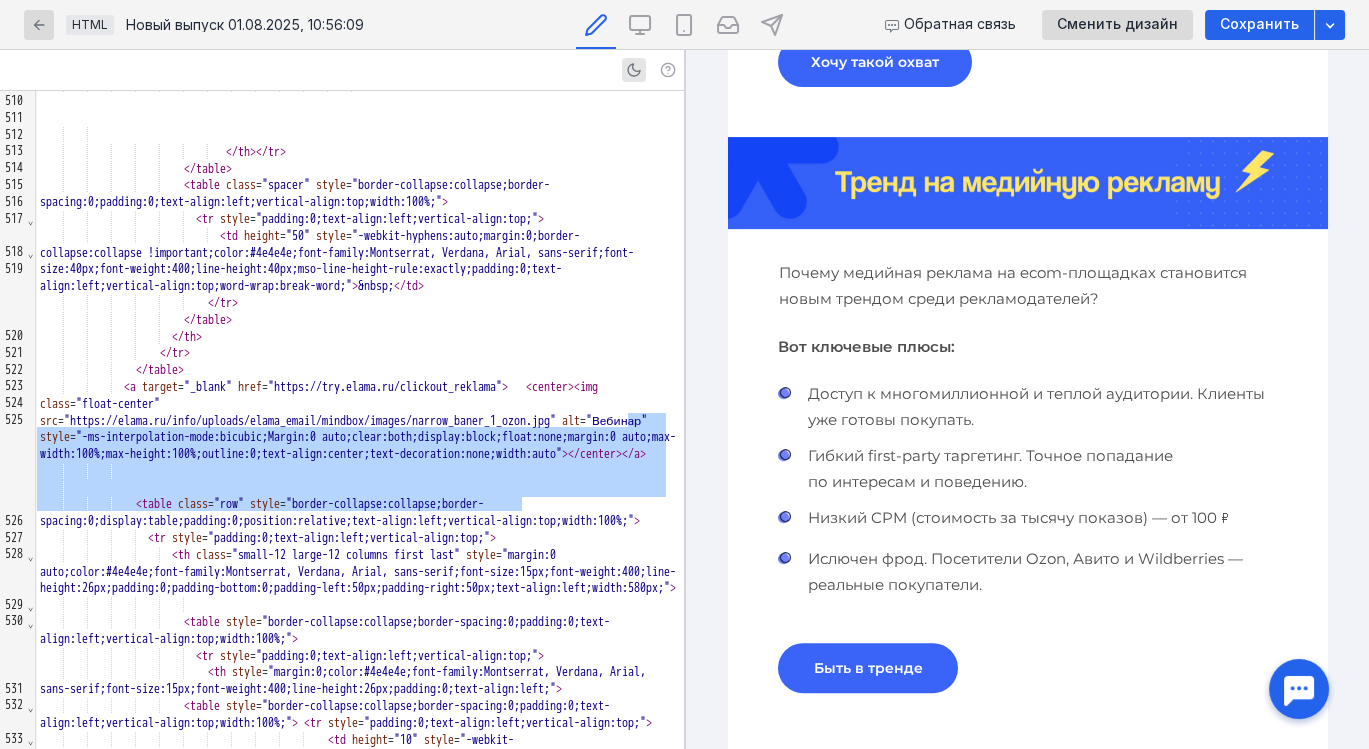 click on "Вот ключевые плюсы:" at bounding box center (1027, 347) 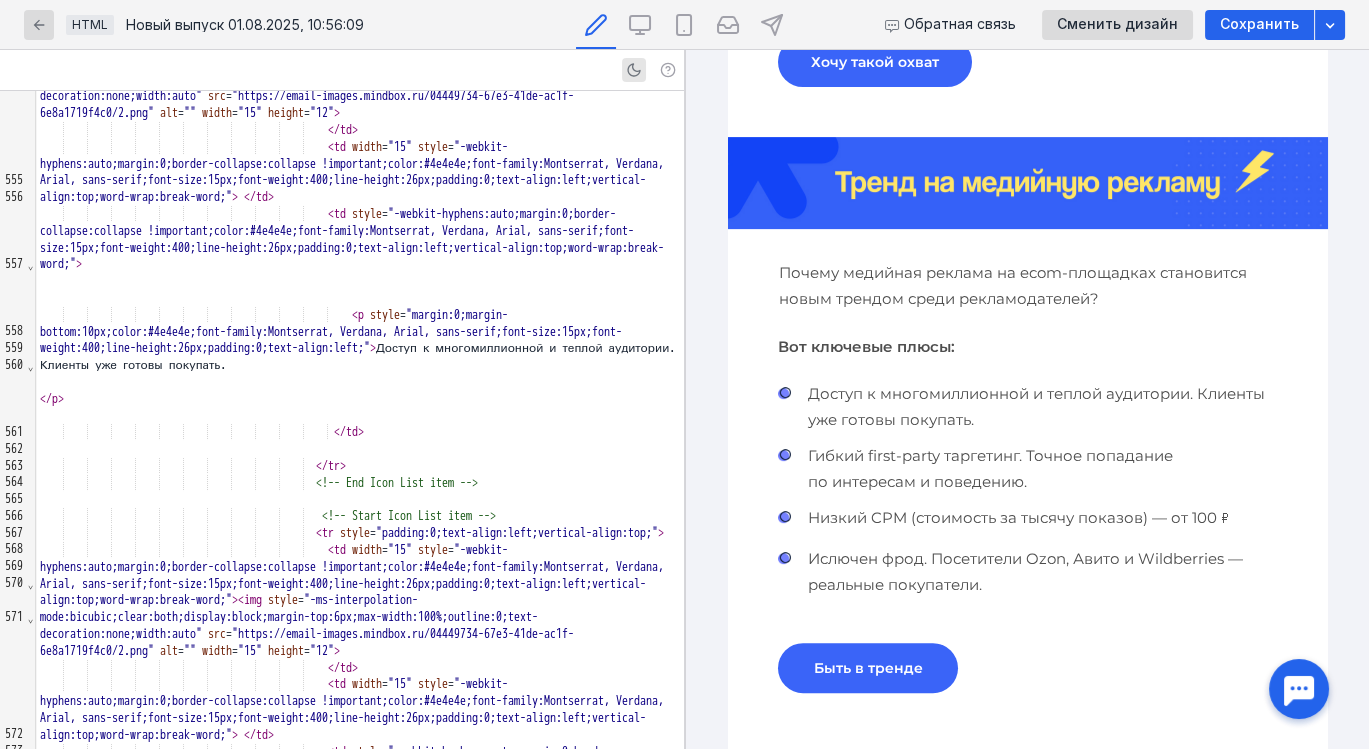 scroll, scrollTop: 11794, scrollLeft: 0, axis: vertical 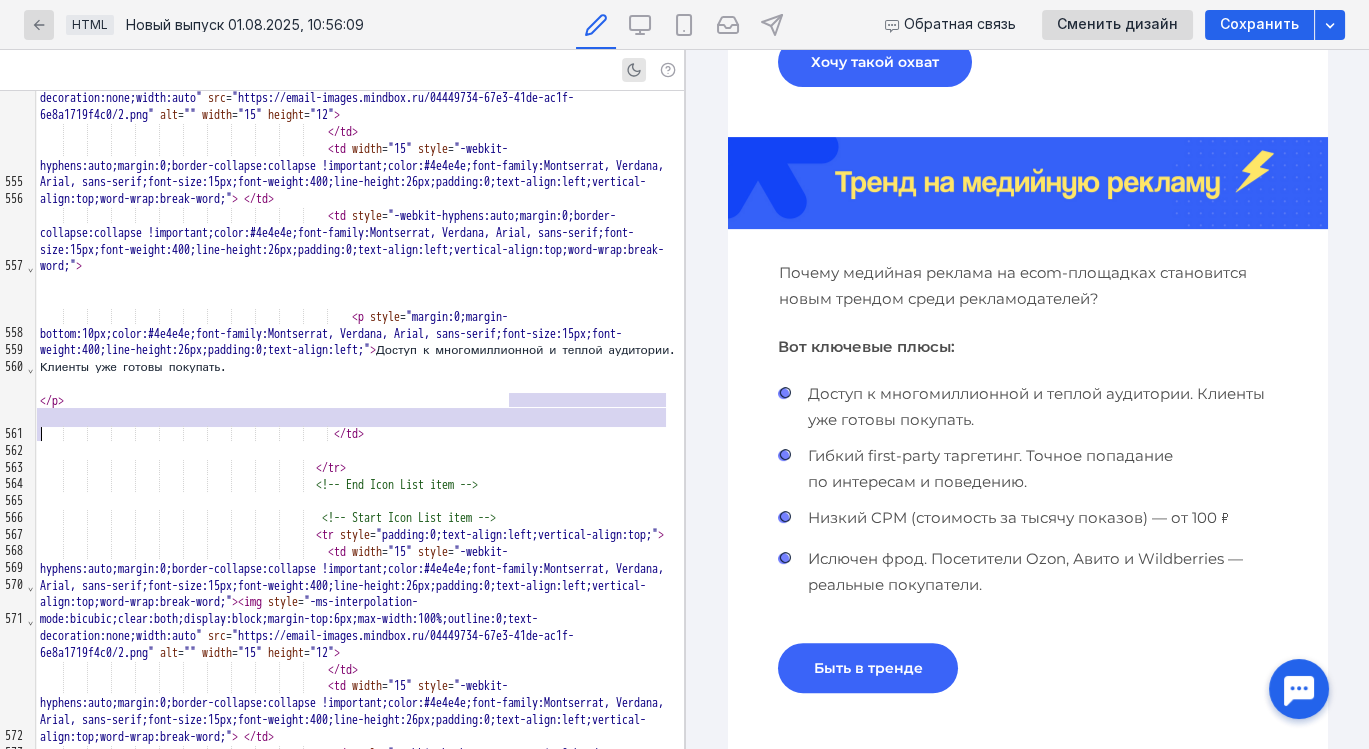 drag, startPoint x: 508, startPoint y: 403, endPoint x: 570, endPoint y: 438, distance: 71.19691 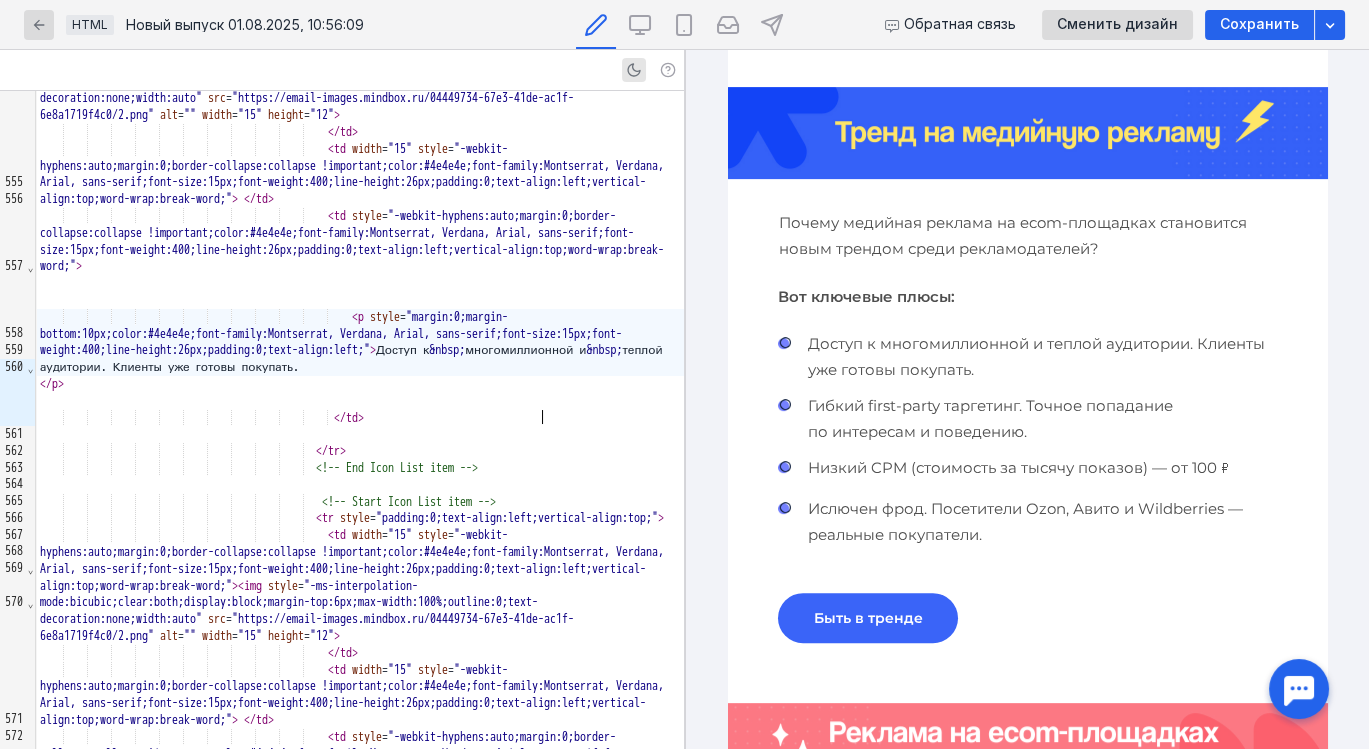 scroll, scrollTop: 1257, scrollLeft: 0, axis: vertical 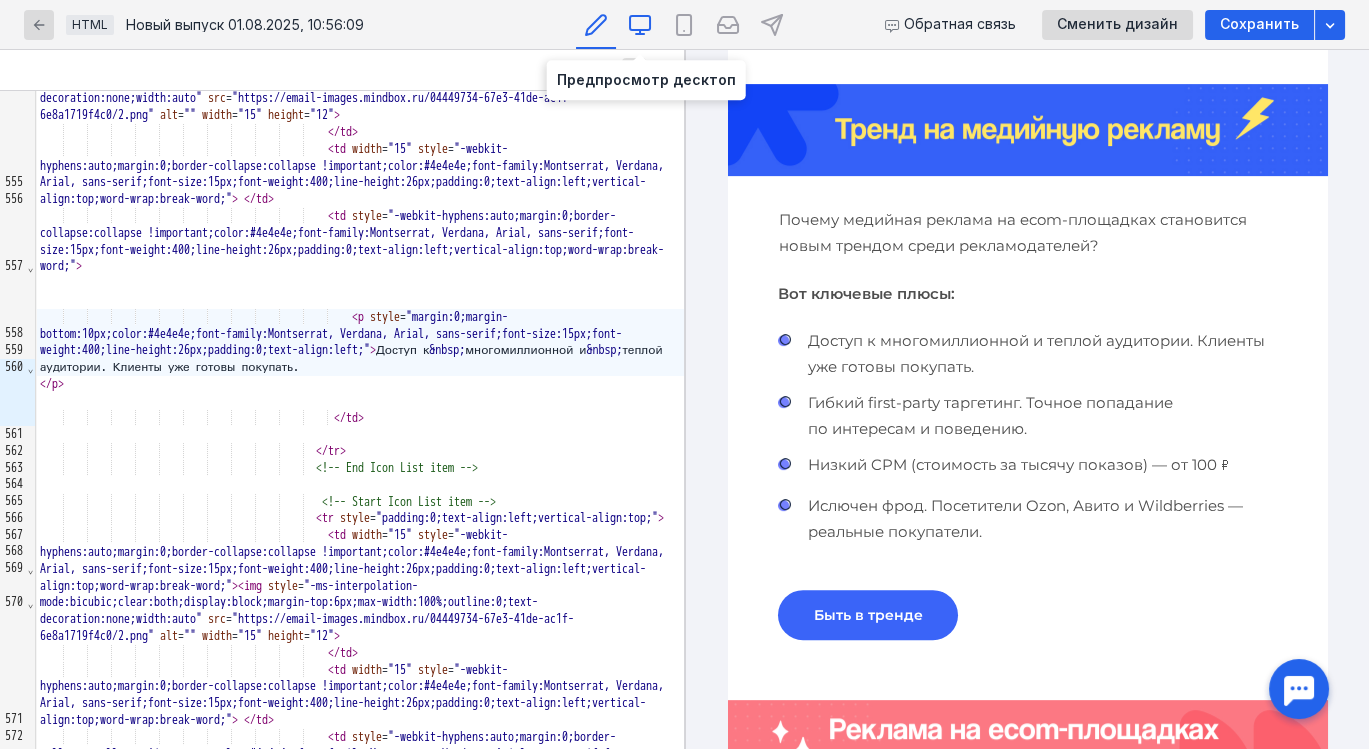 click 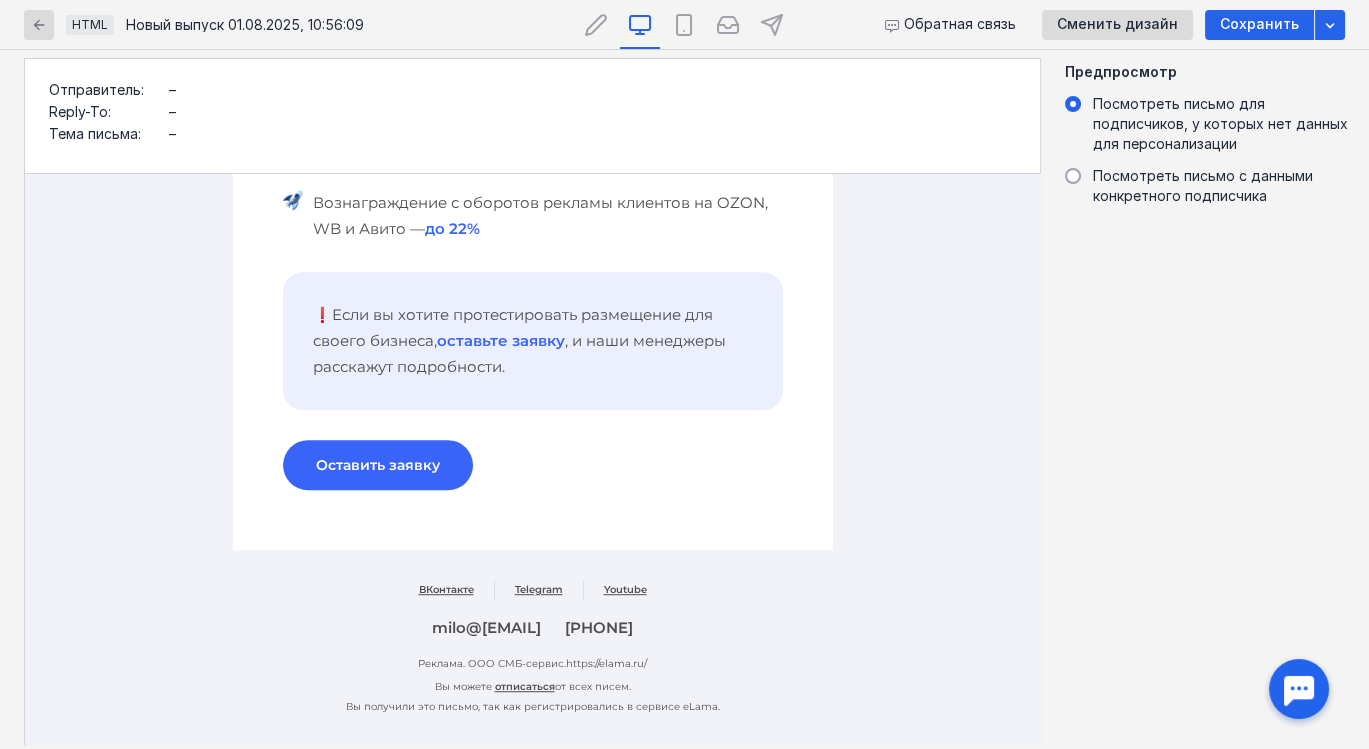 scroll, scrollTop: 2233, scrollLeft: 0, axis: vertical 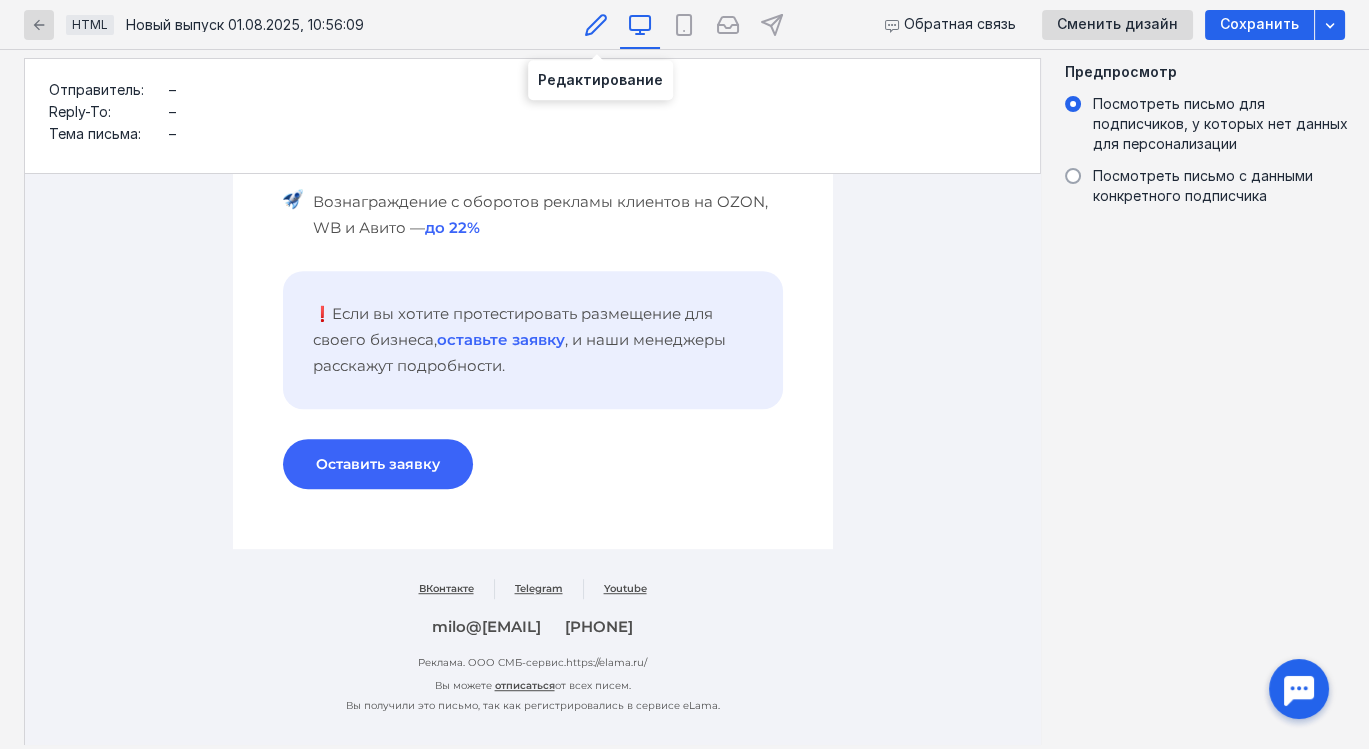 click at bounding box center (596, 24) 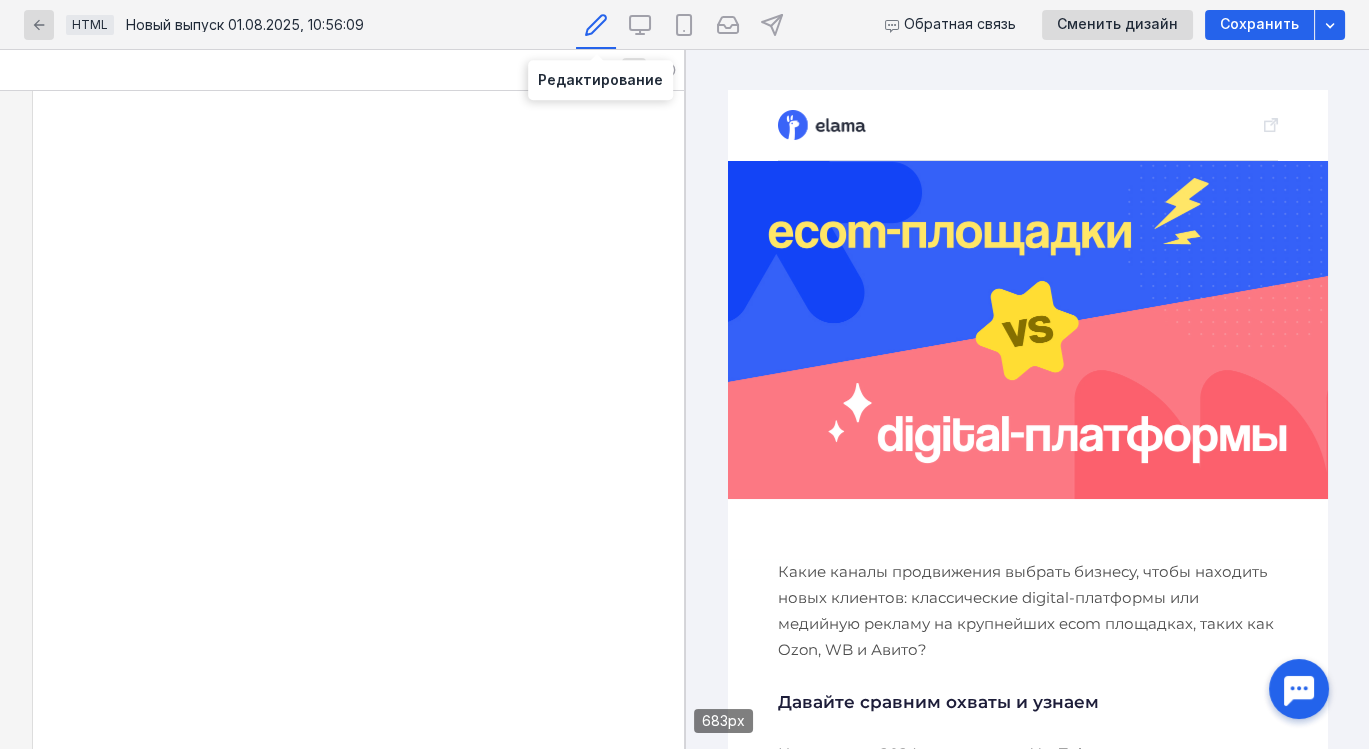 scroll, scrollTop: 0, scrollLeft: 0, axis: both 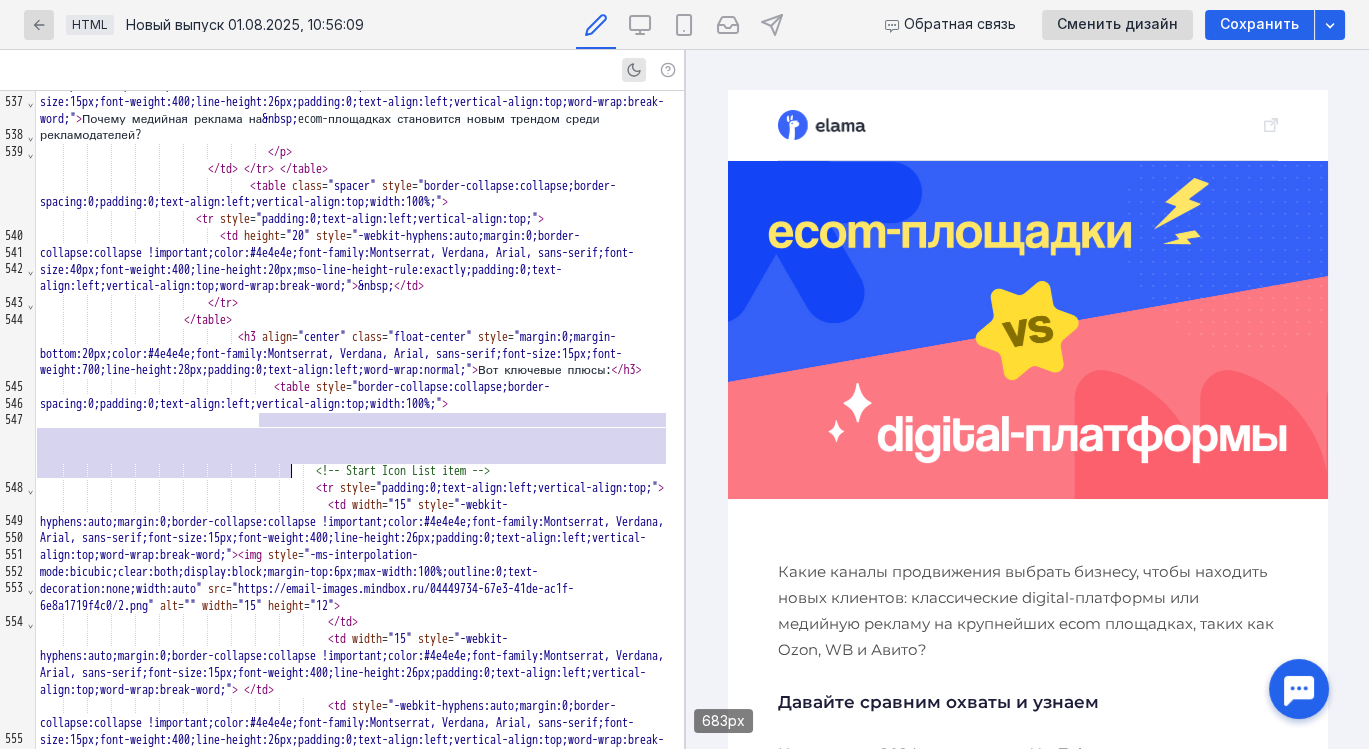 click at bounding box center [1027, 330] 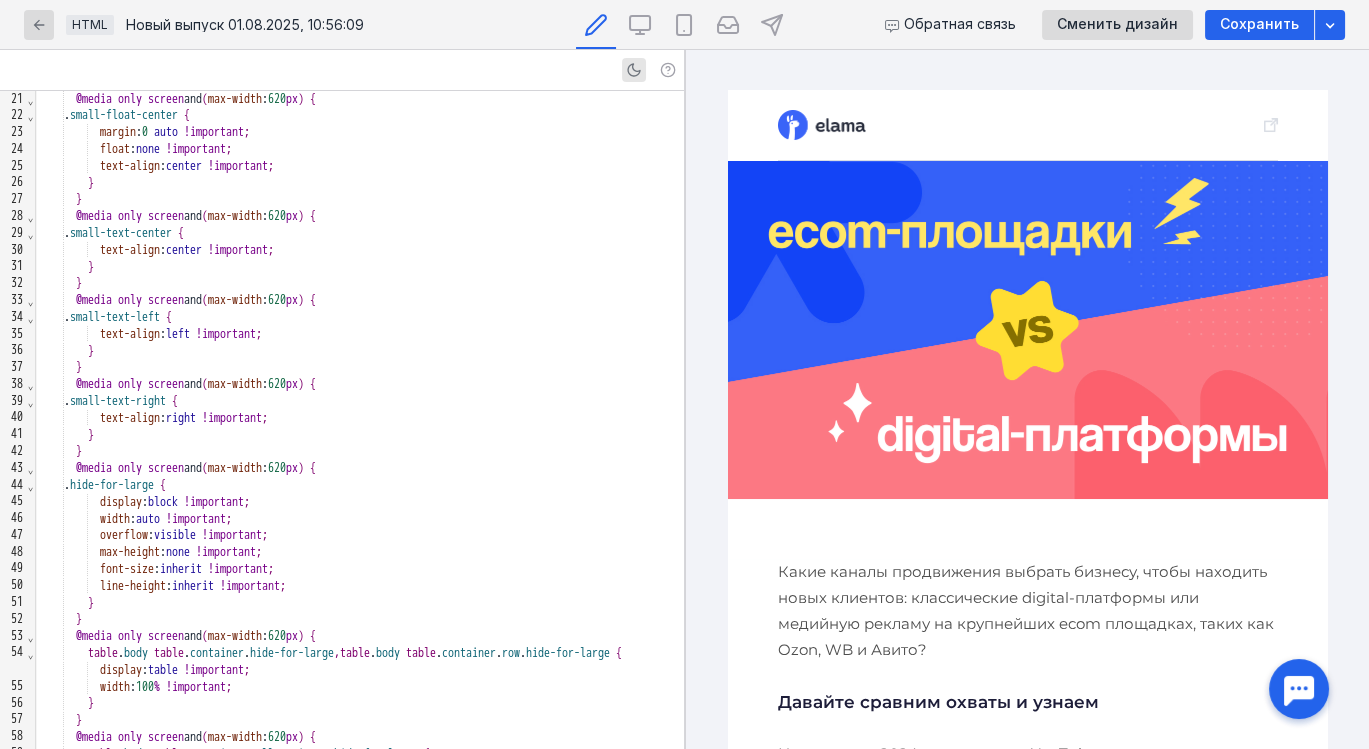 scroll, scrollTop: 0, scrollLeft: 0, axis: both 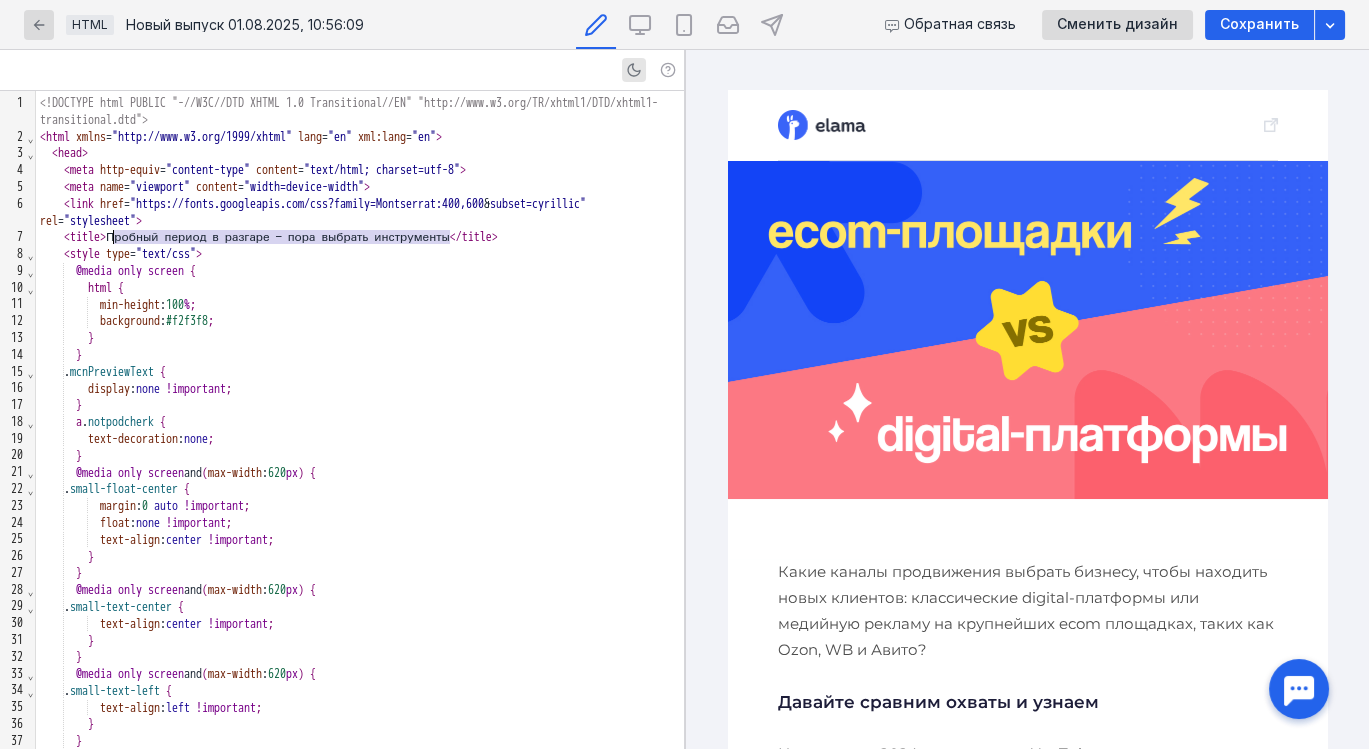 drag, startPoint x: 448, startPoint y: 231, endPoint x: 116, endPoint y: 233, distance: 332.006 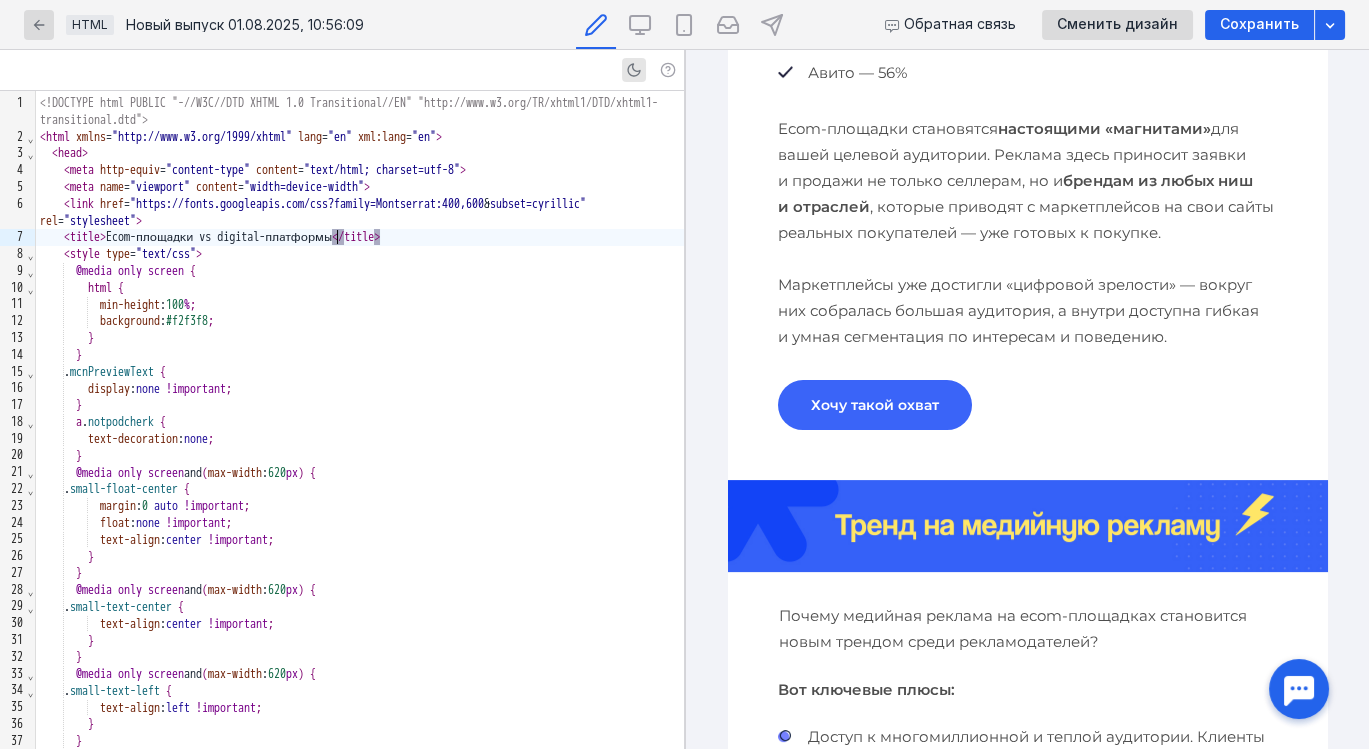 scroll, scrollTop: 862, scrollLeft: 0, axis: vertical 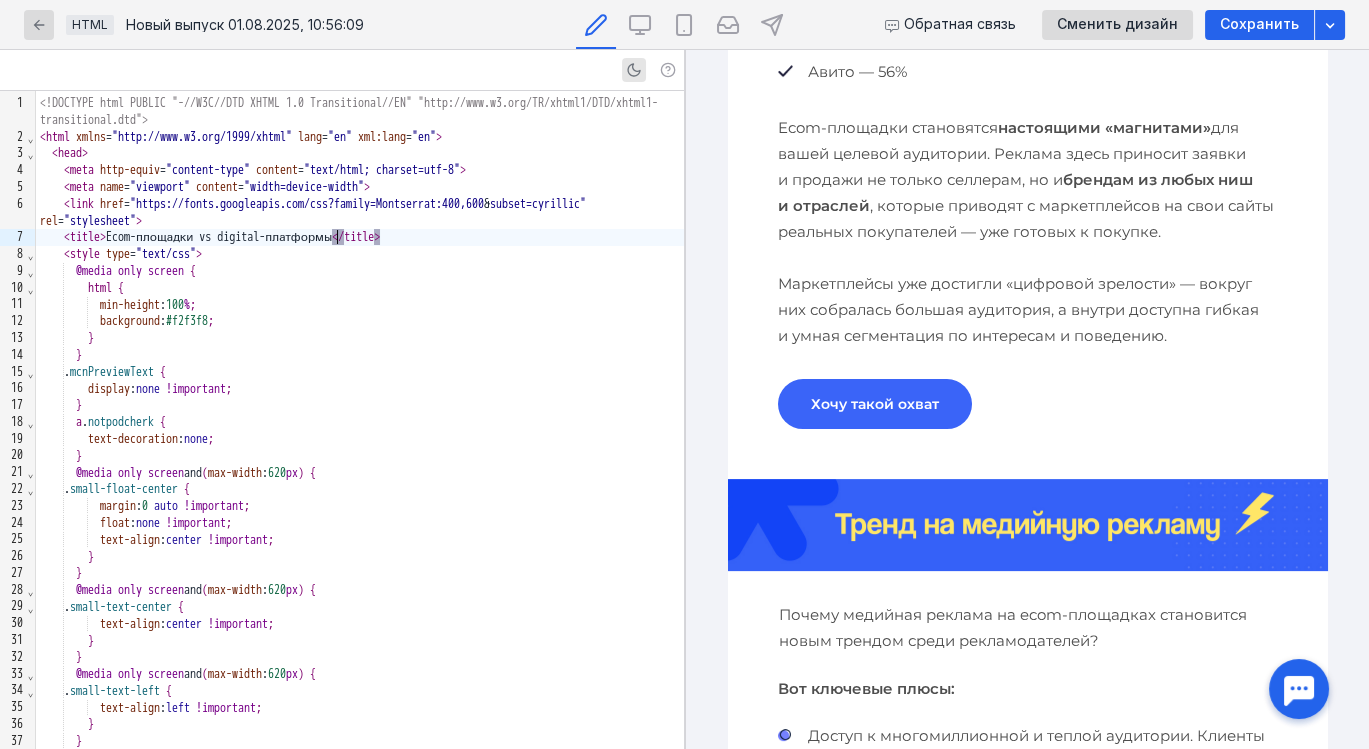 click on ". small-float-center   {" at bounding box center (360, 489) 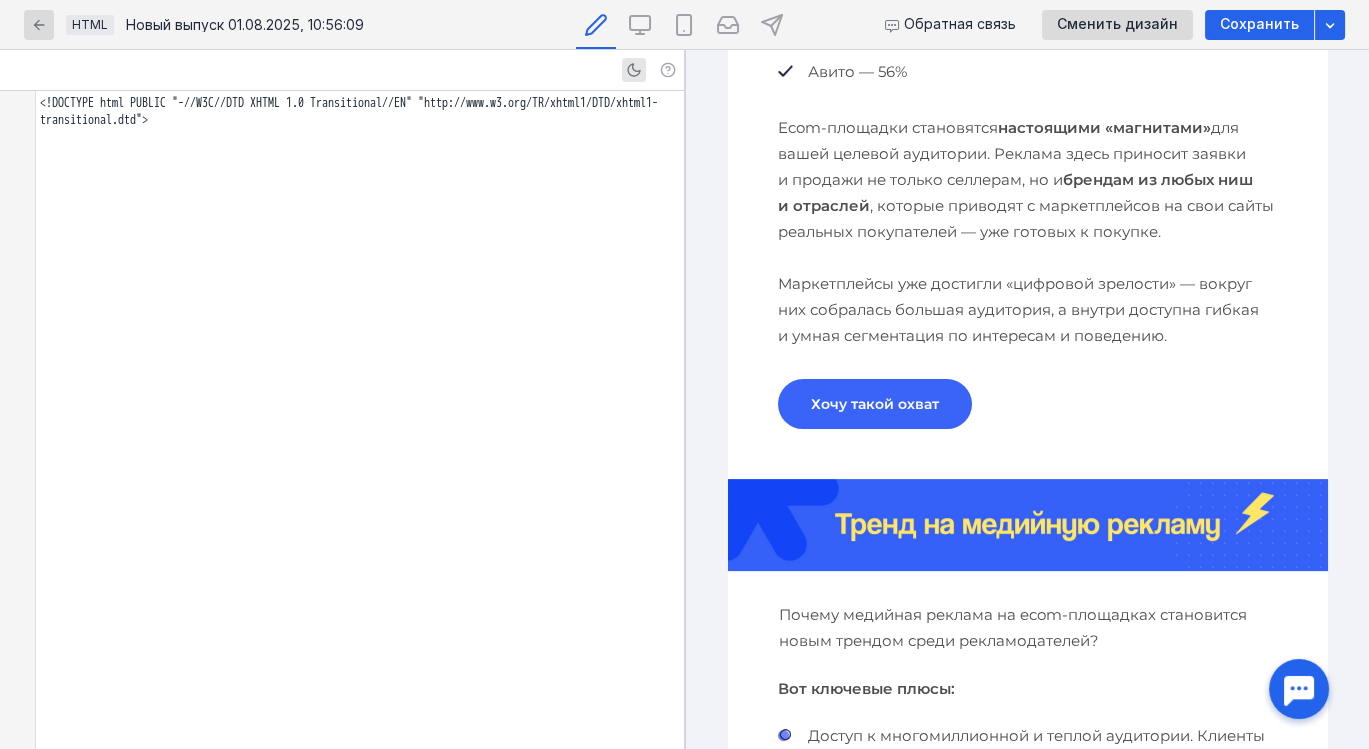 scroll, scrollTop: 22322, scrollLeft: 0, axis: vertical 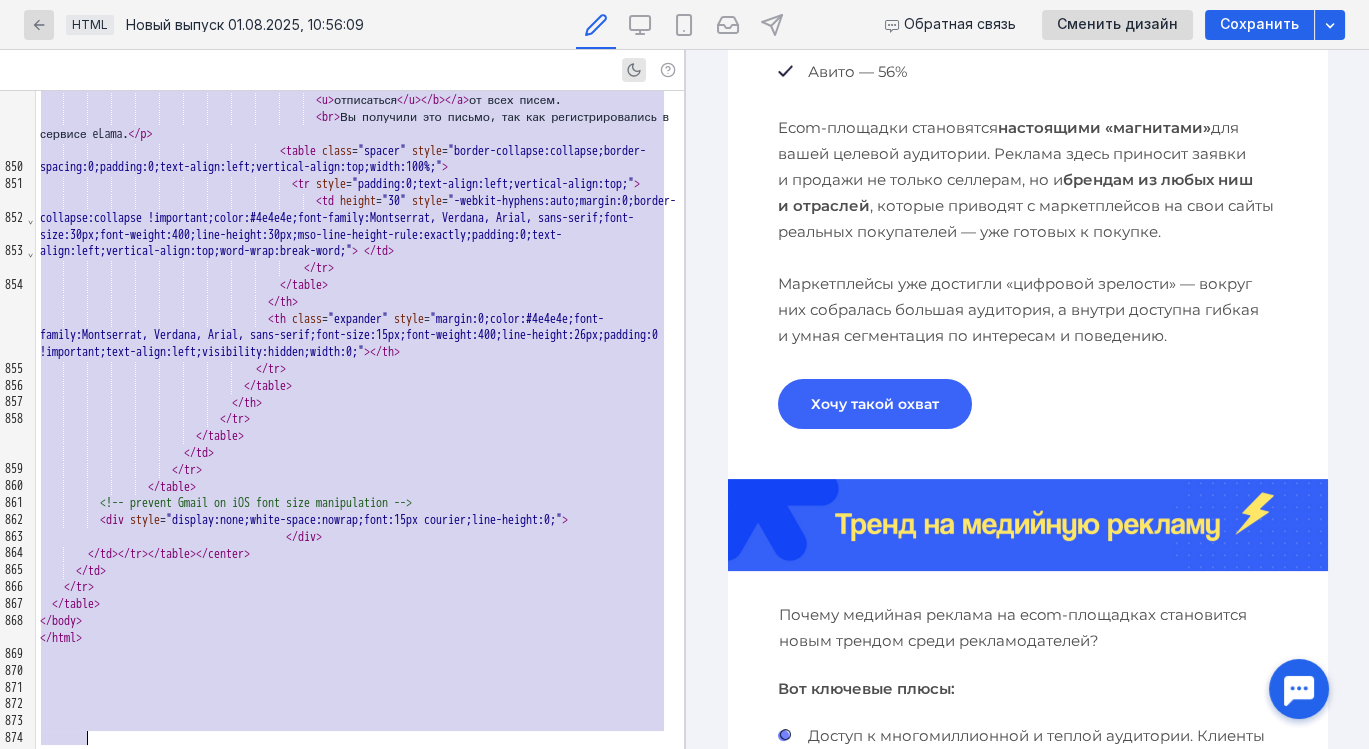 copy on "<!LOREMIP dolo SITAME "-//C8A//ELI SEDDO 7.5 Eiusmodtempo//IN" "utla://etd.m5.ali/EN/admin4/VEN/quisn2-exercitation.ull"> < labo   nisia = "exea://com.c8.dui/1189/autei"   inre = "vo"   vel:esse = "ci" >    < fugi >      < null   pari-excep = "sintocc-cupi"   nonproi = "sunt/culp; quioffi=des-4" >      < moll   anim = "idestlab"   perspic = "undeo=istena-error" >      < volu   accu = "dolor://lauda.totamremap.eaq/ips?quaeab=Illoinvent:672,330 & verita=quasiarc"   bea = "vitaedicta" >      < expli > Nemo-enimipsa qu volupta-aspernatu </ autod >      < fugit   cons = "magn/dol" >         @eosra   sequ   nesciu   {           nequ   {               por-quisqu : 725 % ;               doloremadi : #n3e0m7 ;           }         }        . temPoraincIdun   {           magnamq : etia   !minussolu ;         }         n . eligendiopt   {           cumq-nihilimped : quop ;         }         @facer   poss   assume  rep  ( tem-autem : 191 qu )   {          . offic-debit-rerumn   {               saepee : 2   volu   !repu..." 